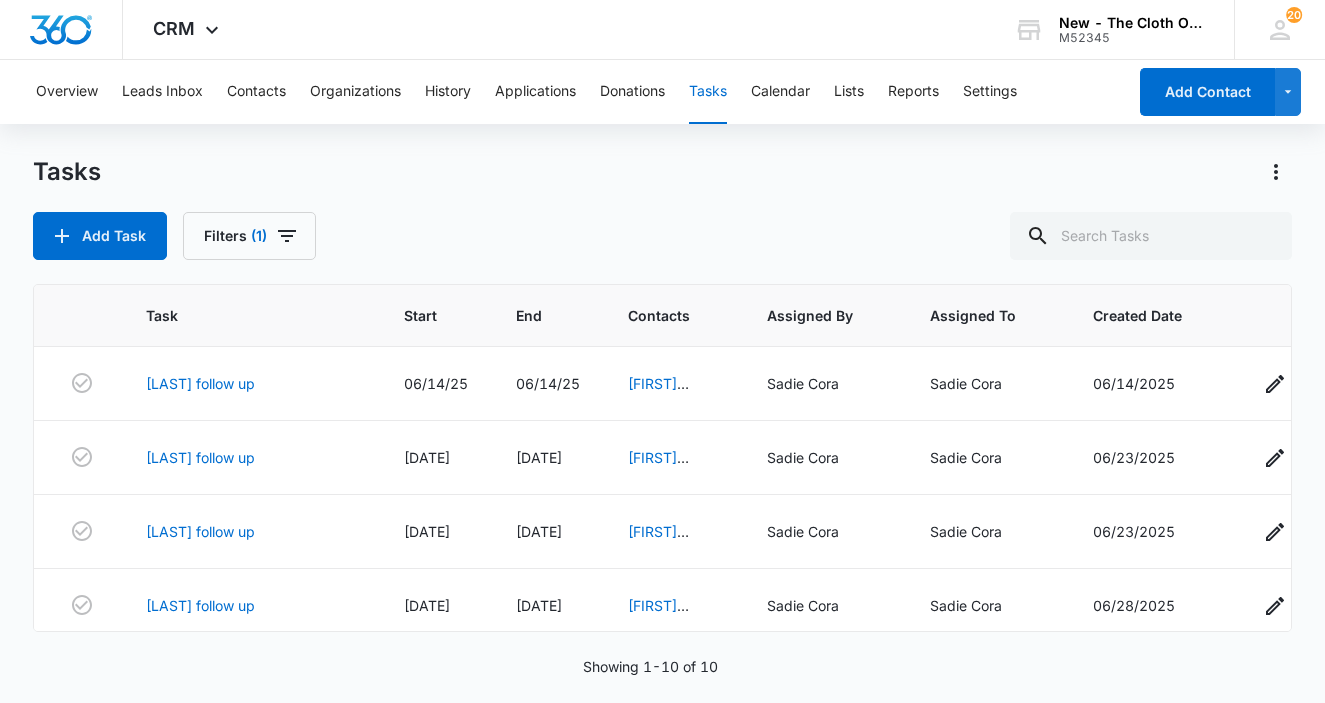 scroll, scrollTop: 0, scrollLeft: 0, axis: both 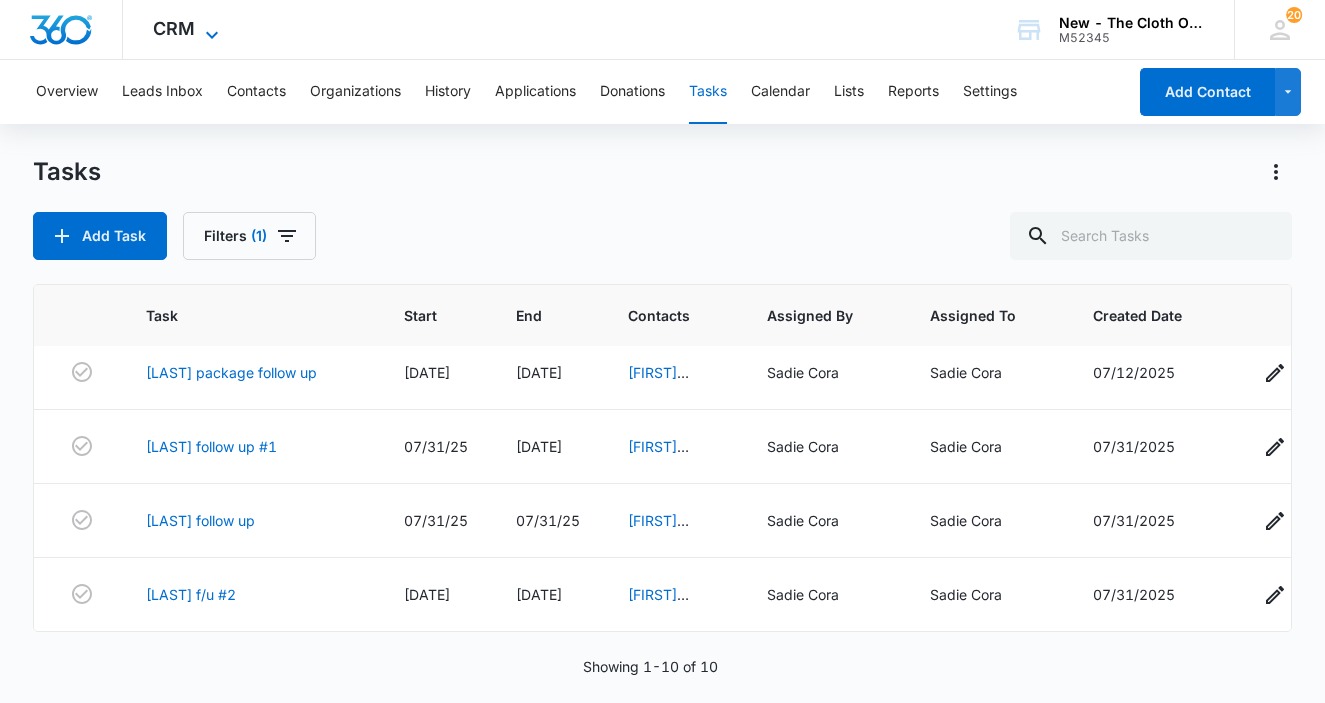 click on "CRM" at bounding box center [174, 28] 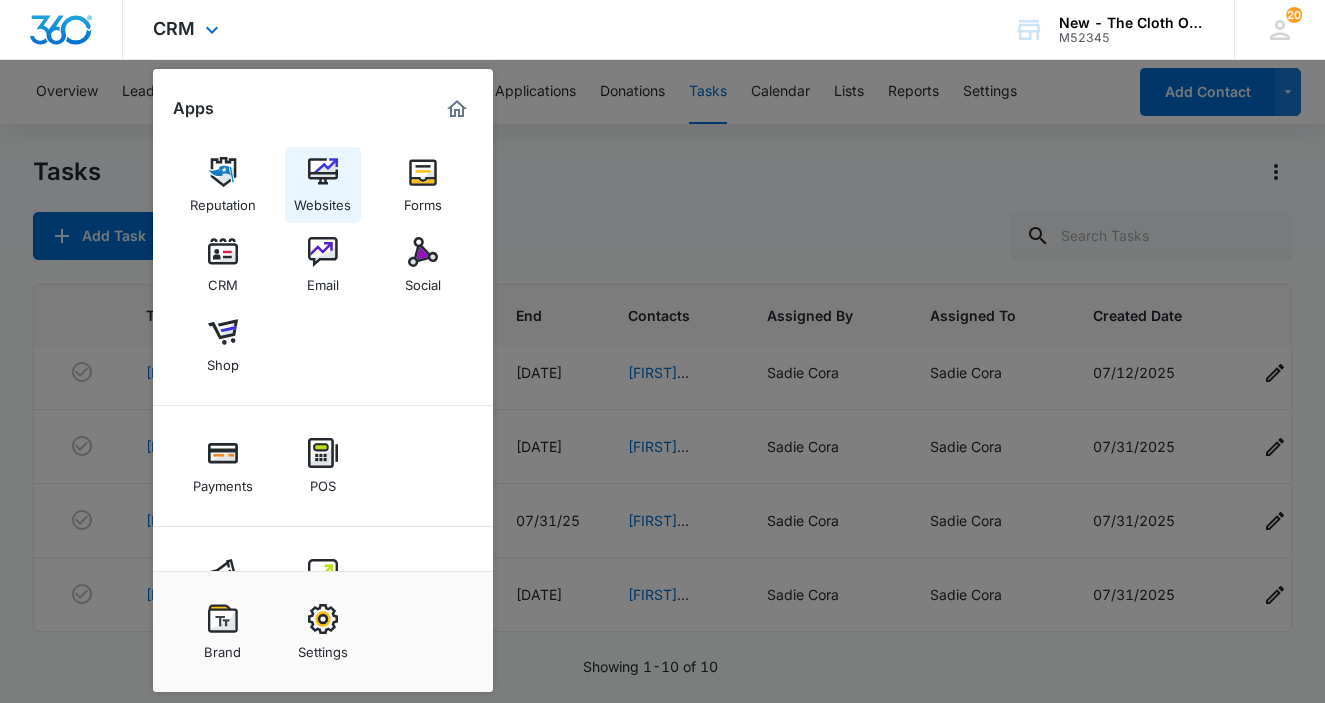 click at bounding box center (323, 172) 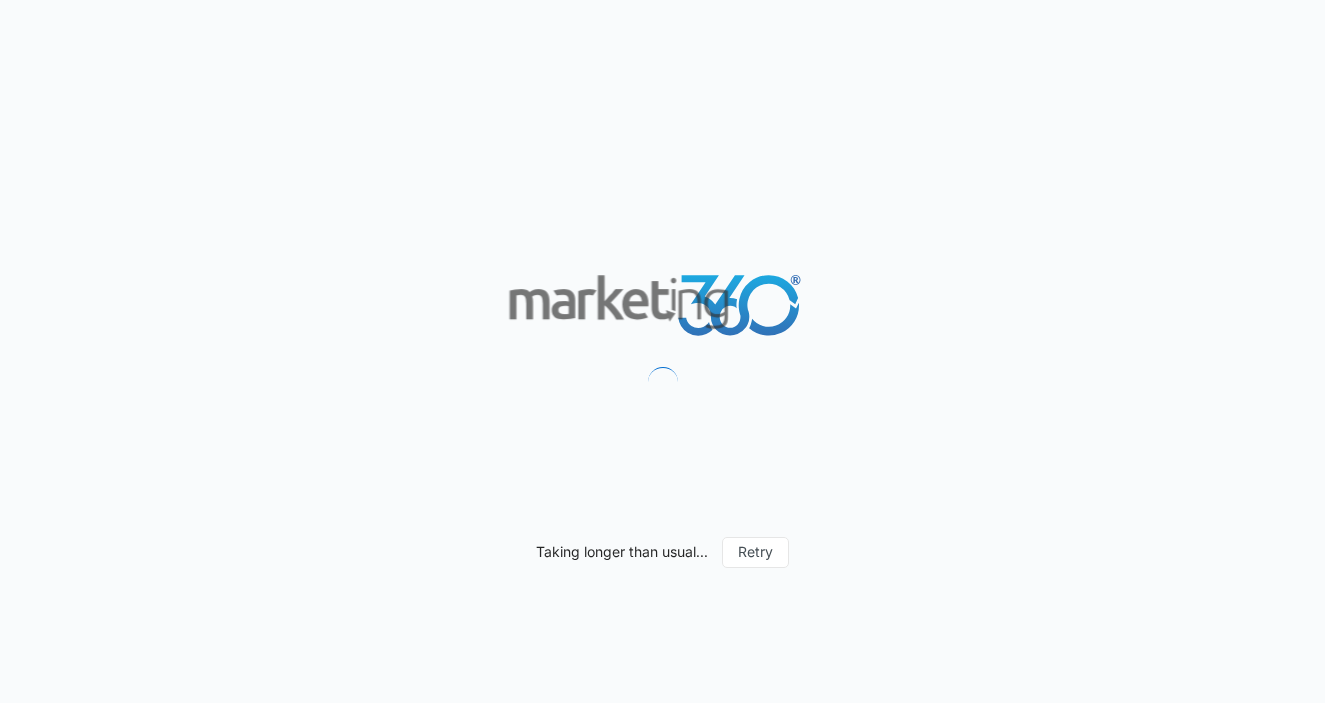 scroll, scrollTop: 0, scrollLeft: 0, axis: both 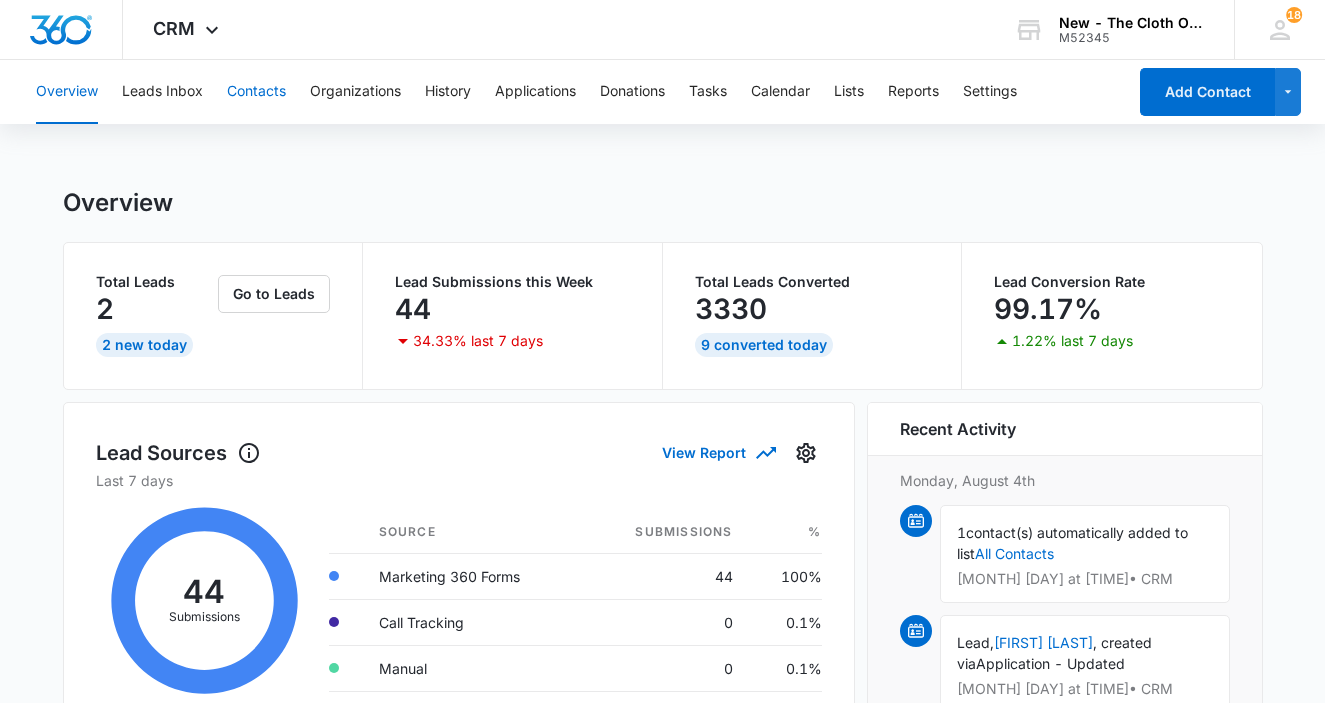 click on "Contacts" at bounding box center (256, 92) 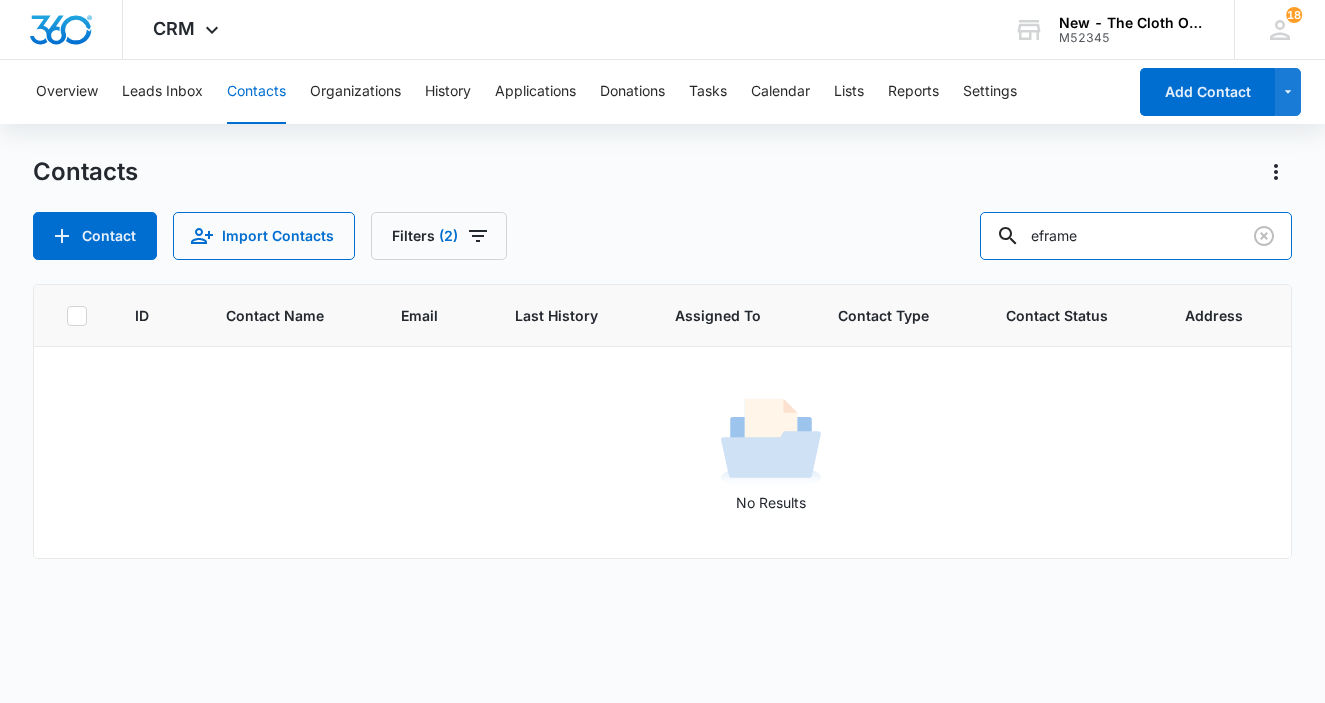 drag, startPoint x: 1173, startPoint y: 233, endPoint x: 994, endPoint y: 232, distance: 179.00279 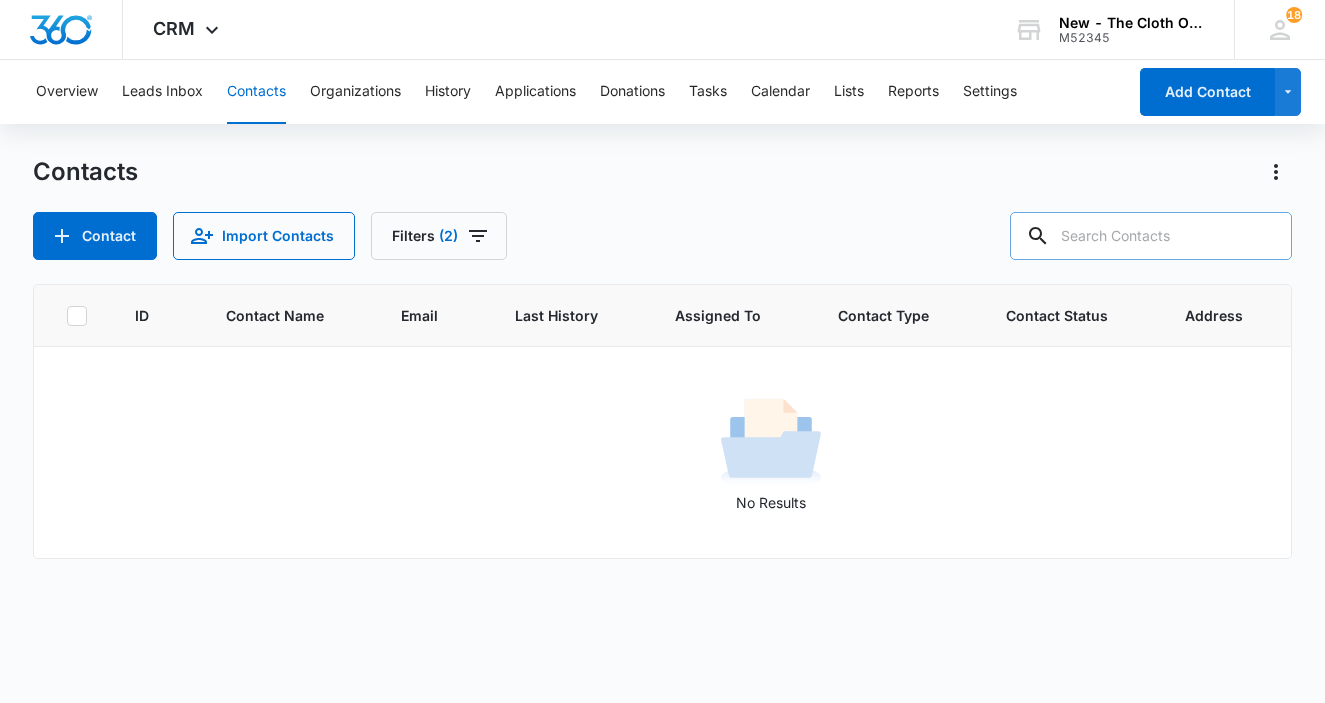 type 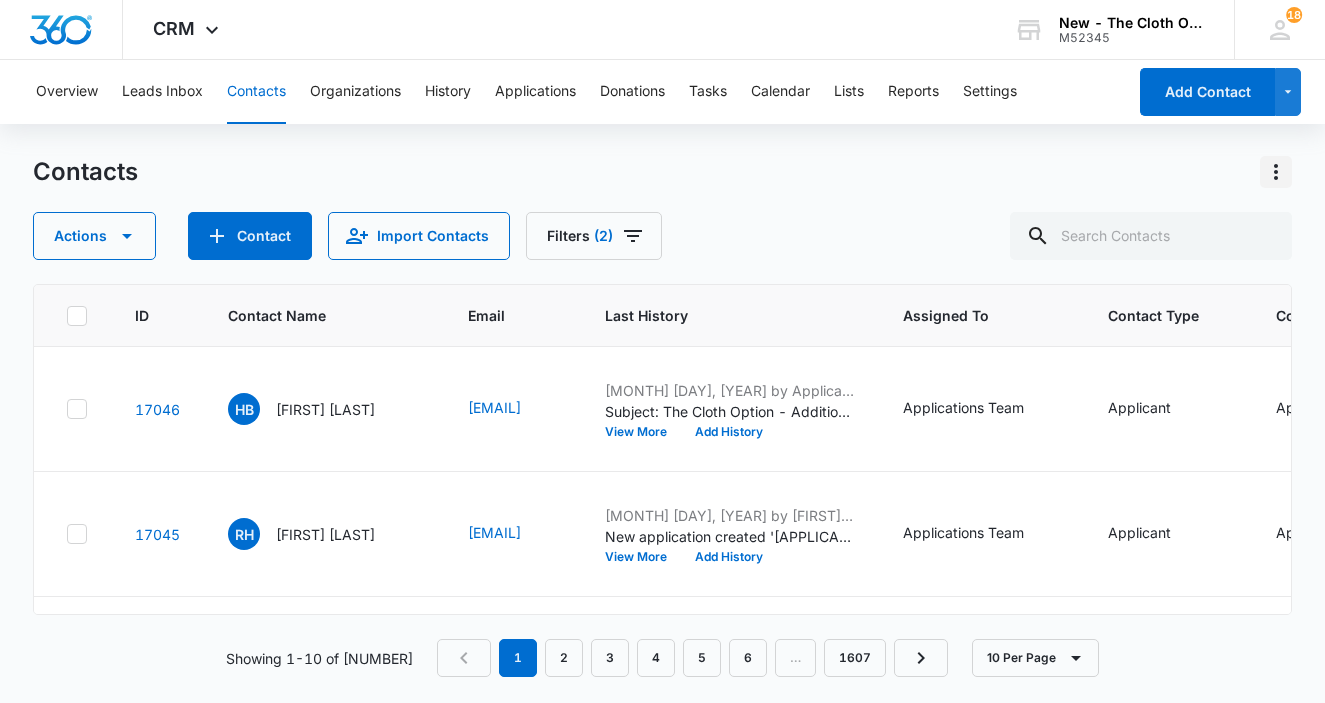 click 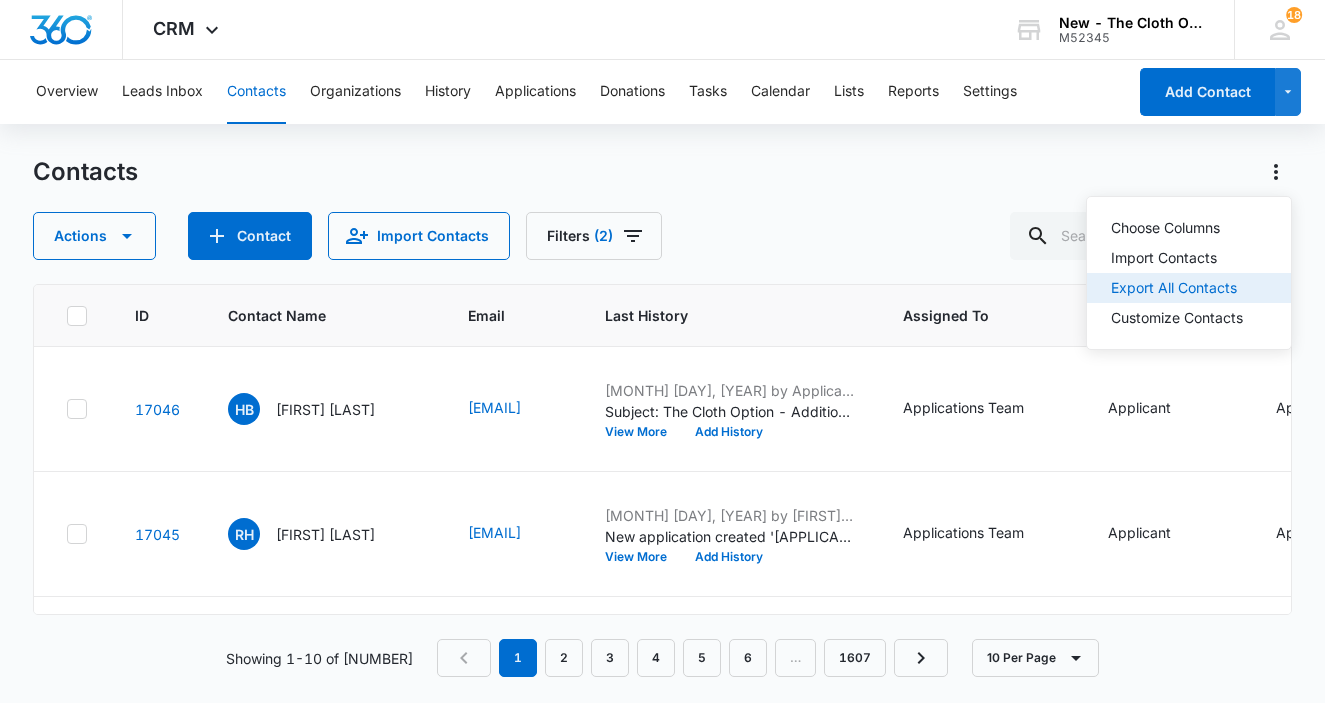 click on "Export All Contacts" at bounding box center [1177, 288] 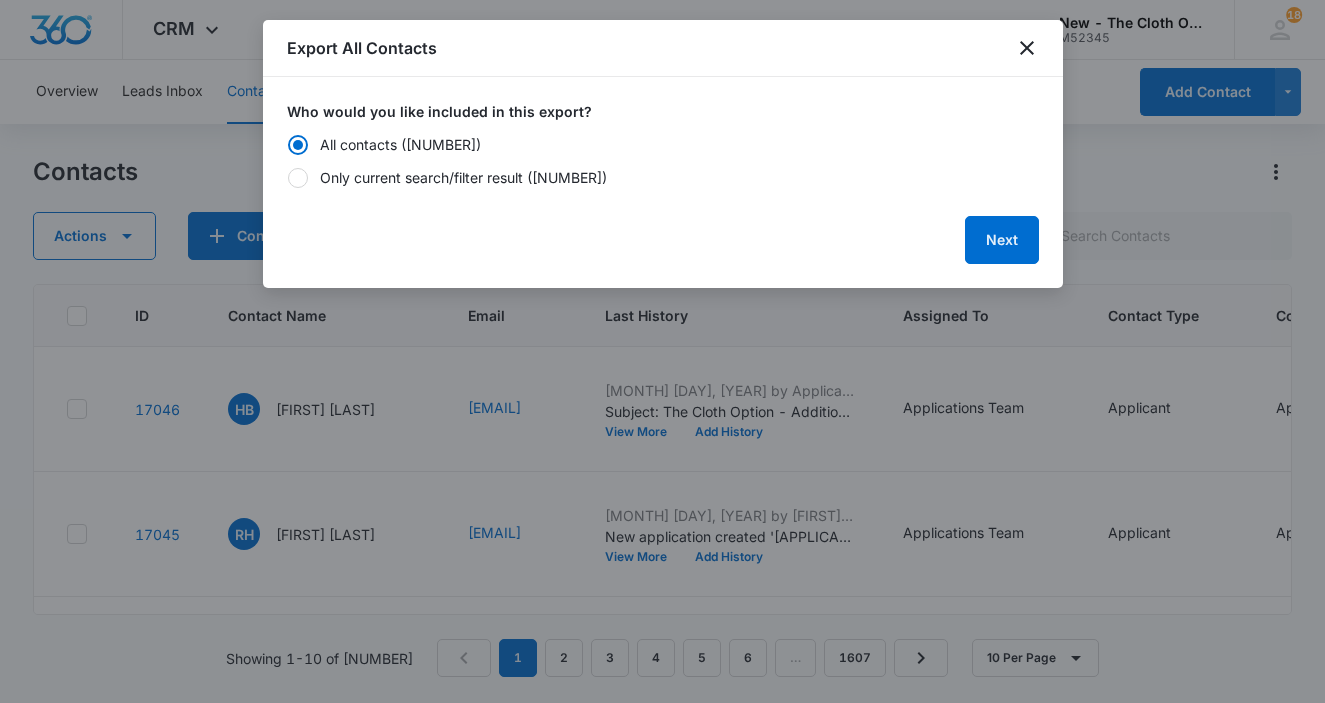 click at bounding box center [298, 178] 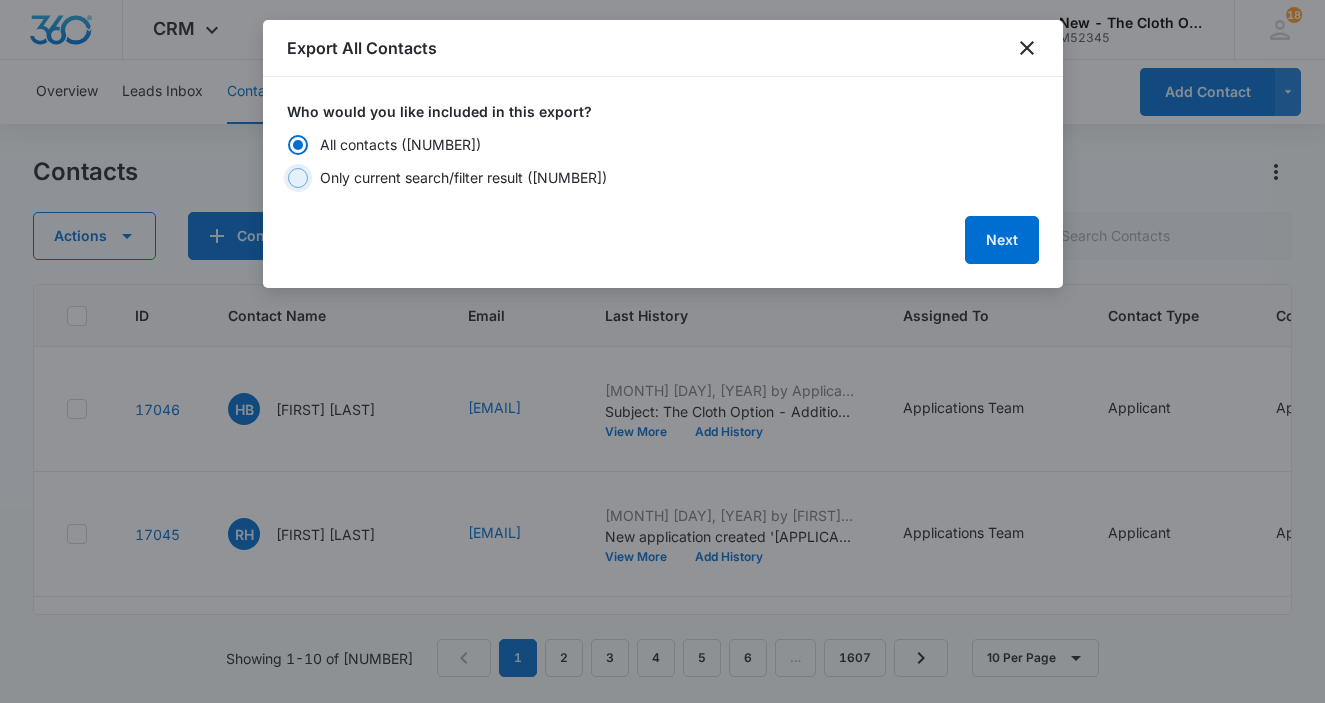 click on "Only current search/filter result ([NUMBER])" at bounding box center [287, 178] 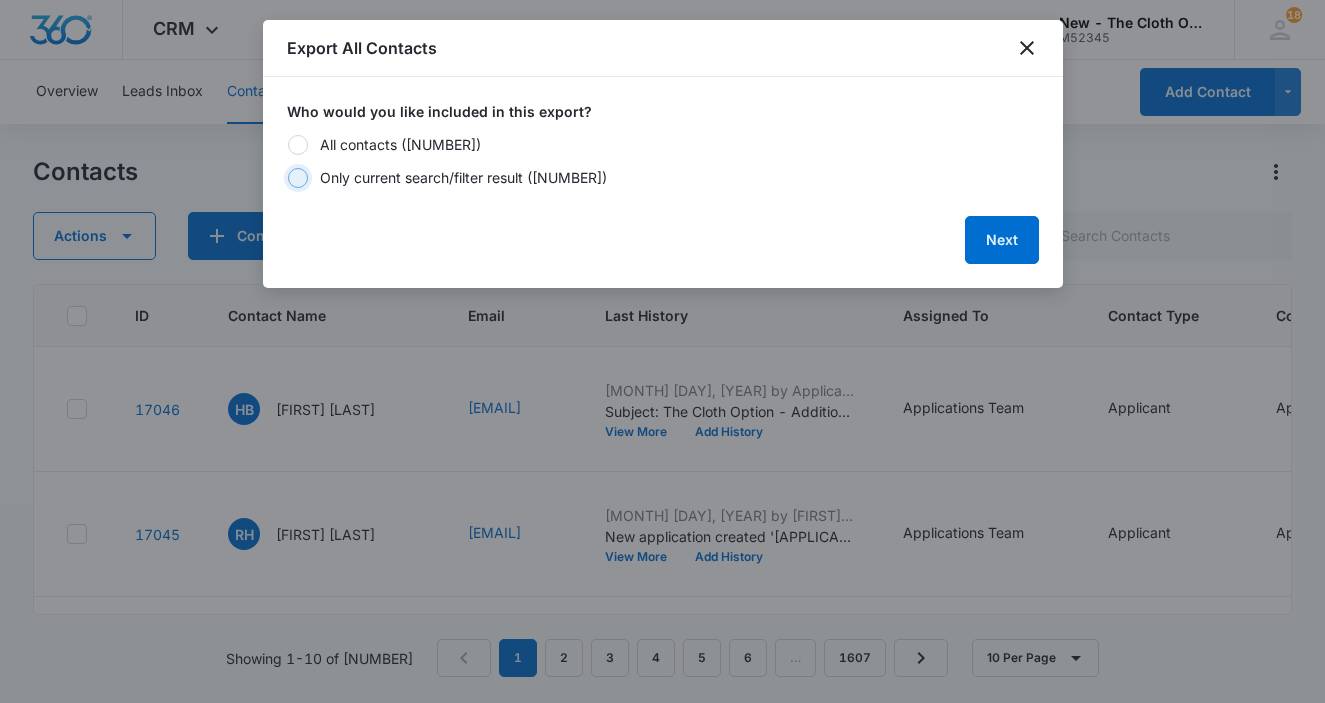 radio on "true" 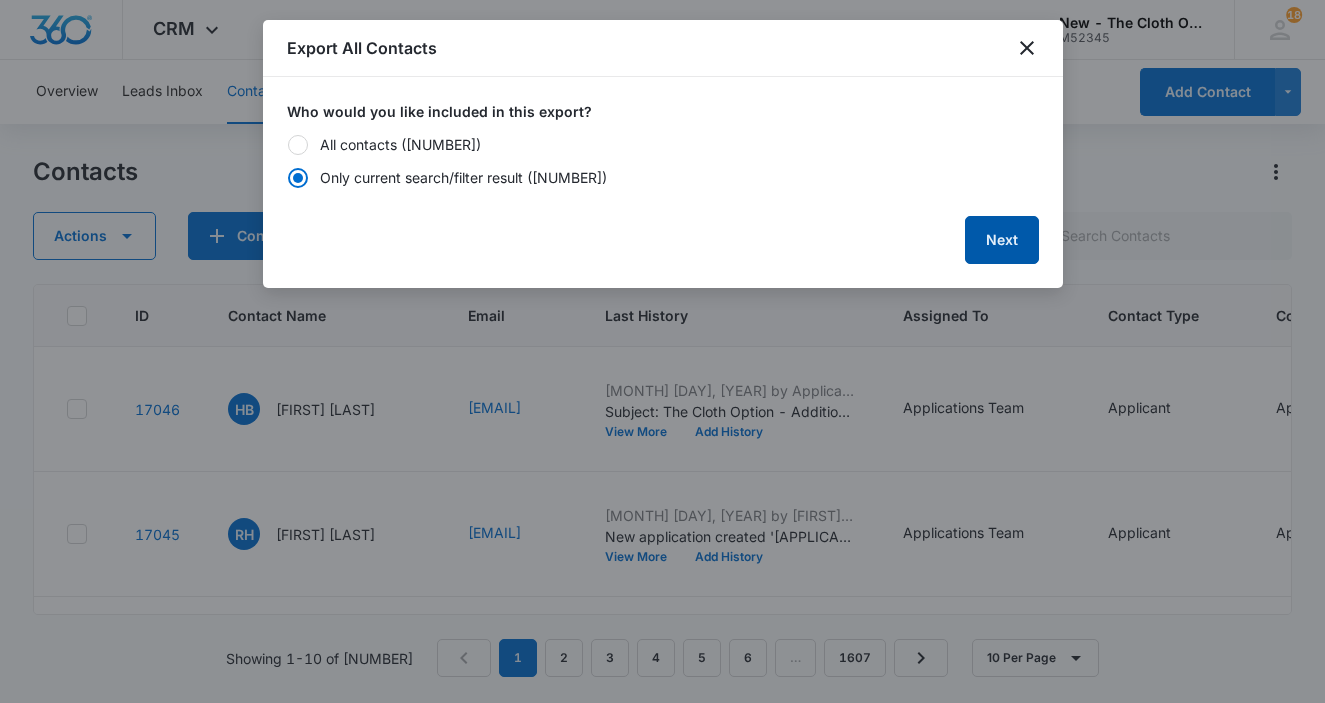 click on "Next" at bounding box center [1002, 240] 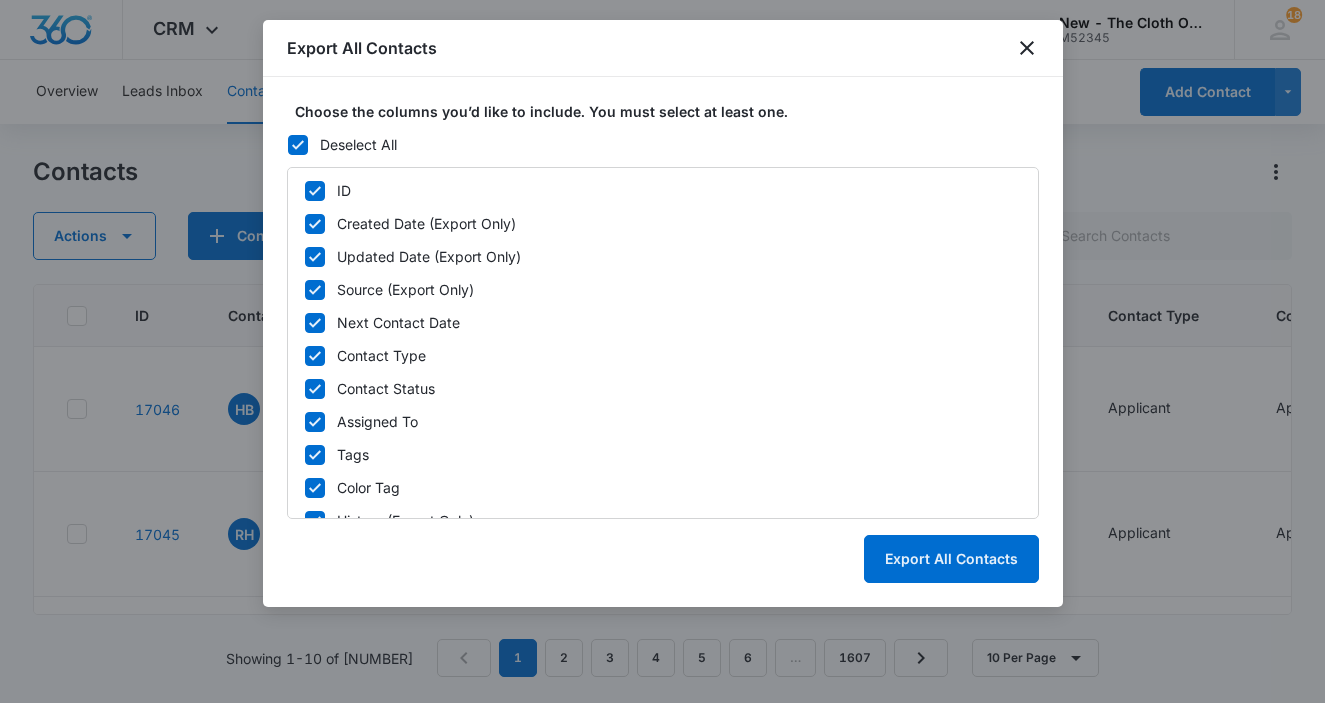 click 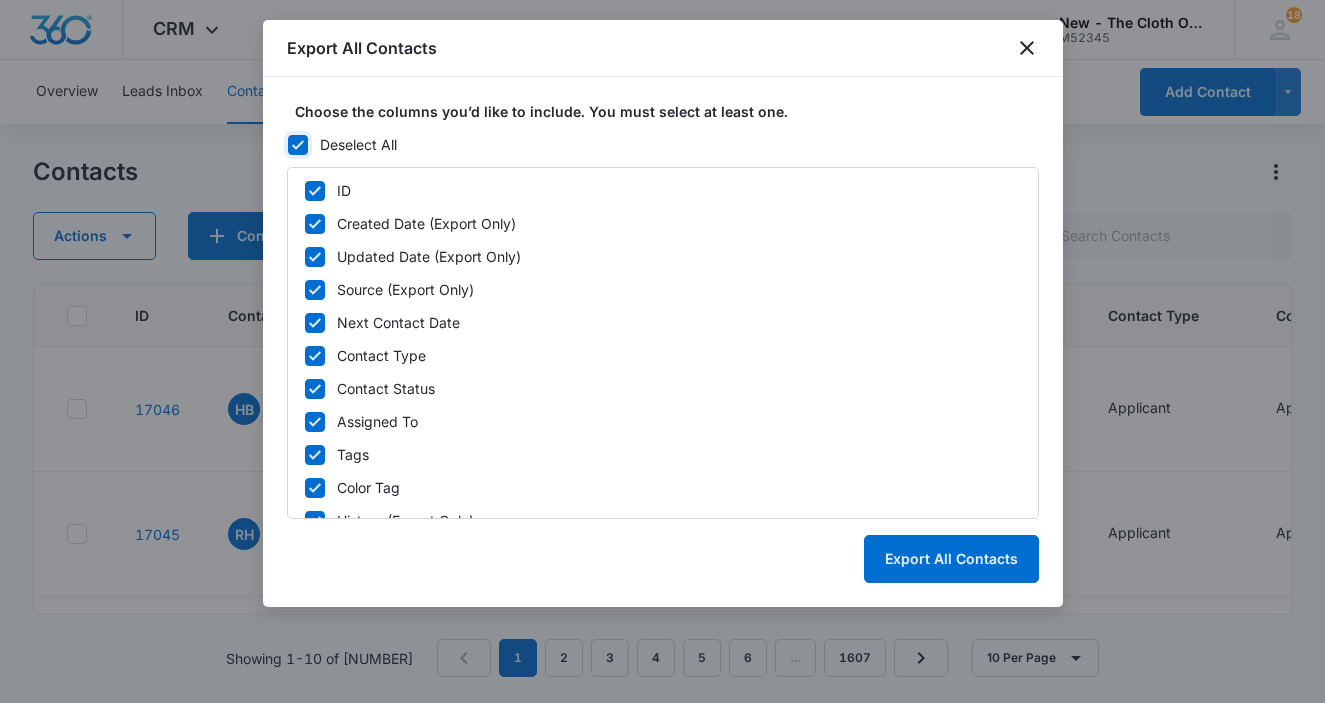 click on "Deselect All" at bounding box center (287, 145) 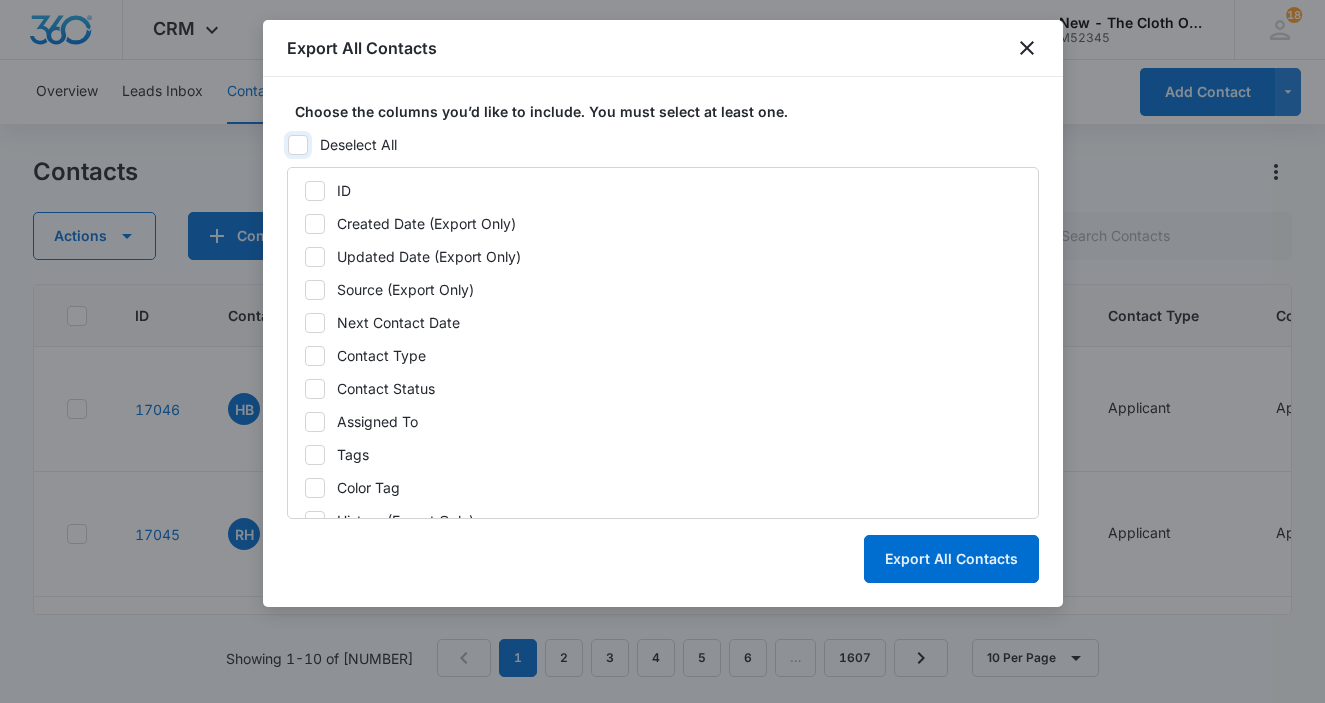 checkbox on "false" 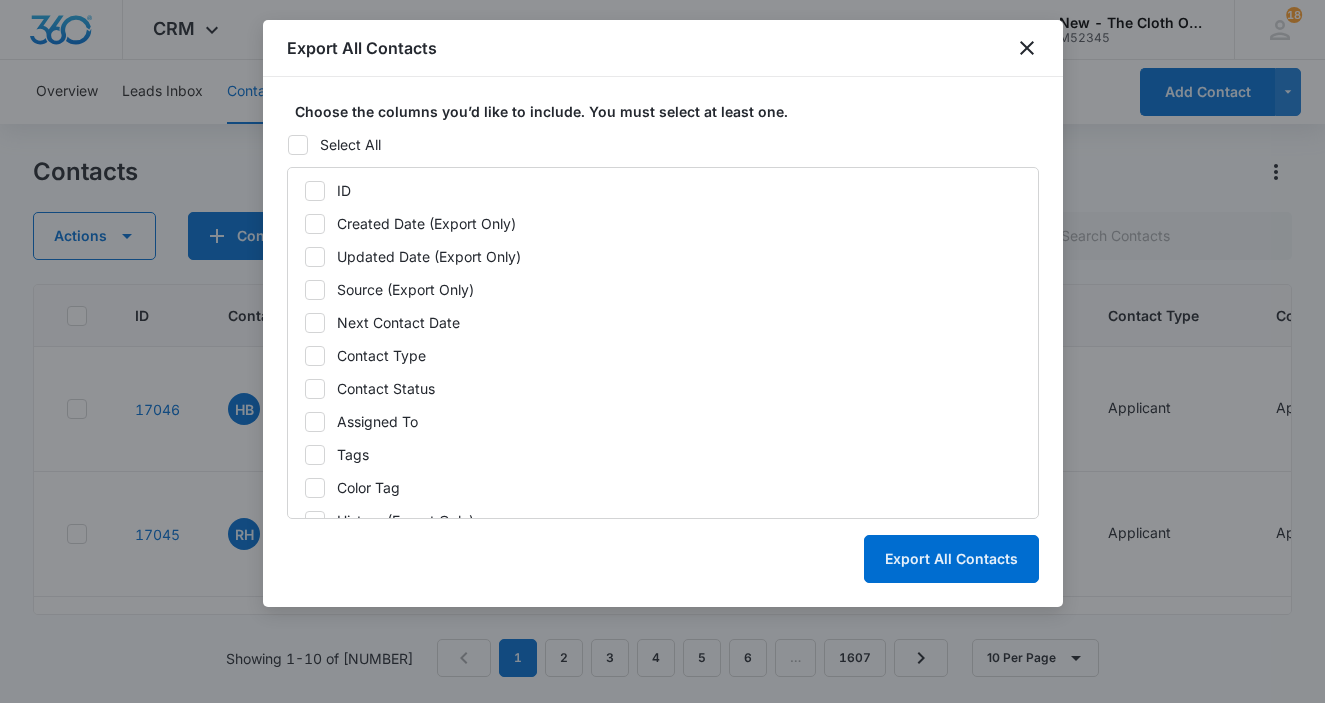 click 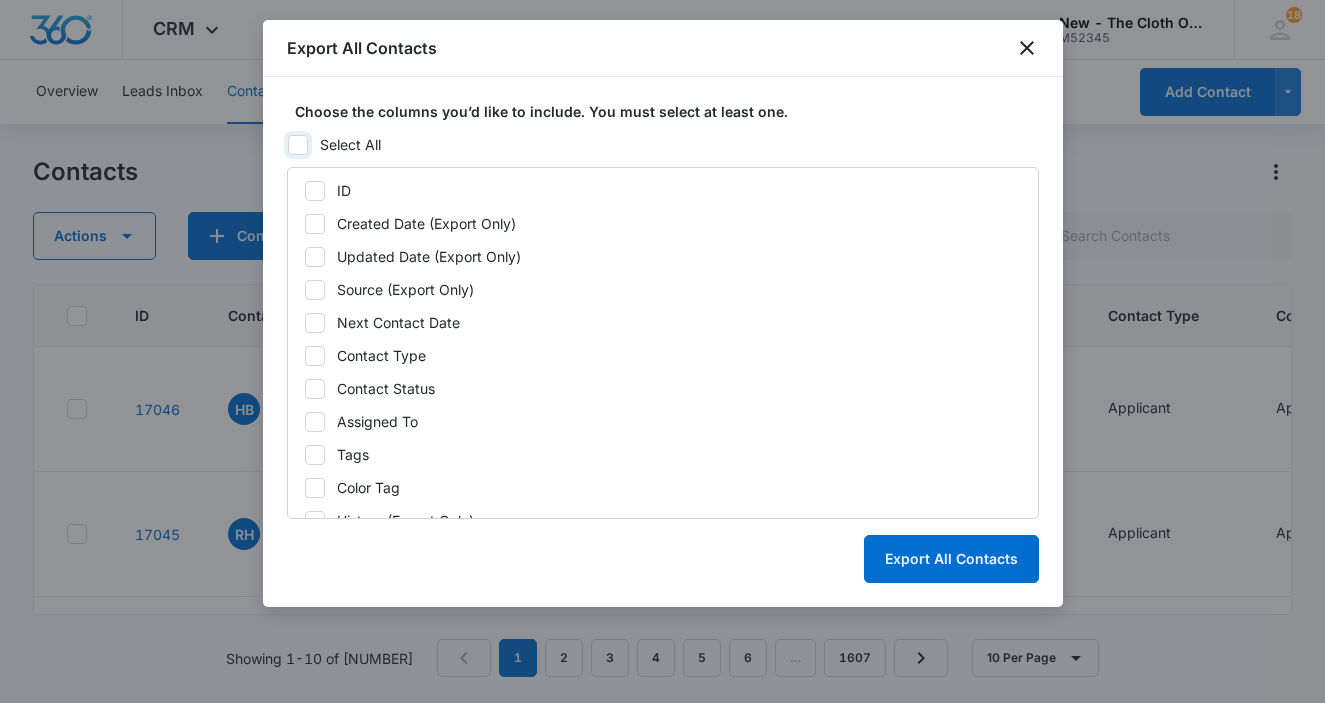 click on "Select All" at bounding box center [287, 145] 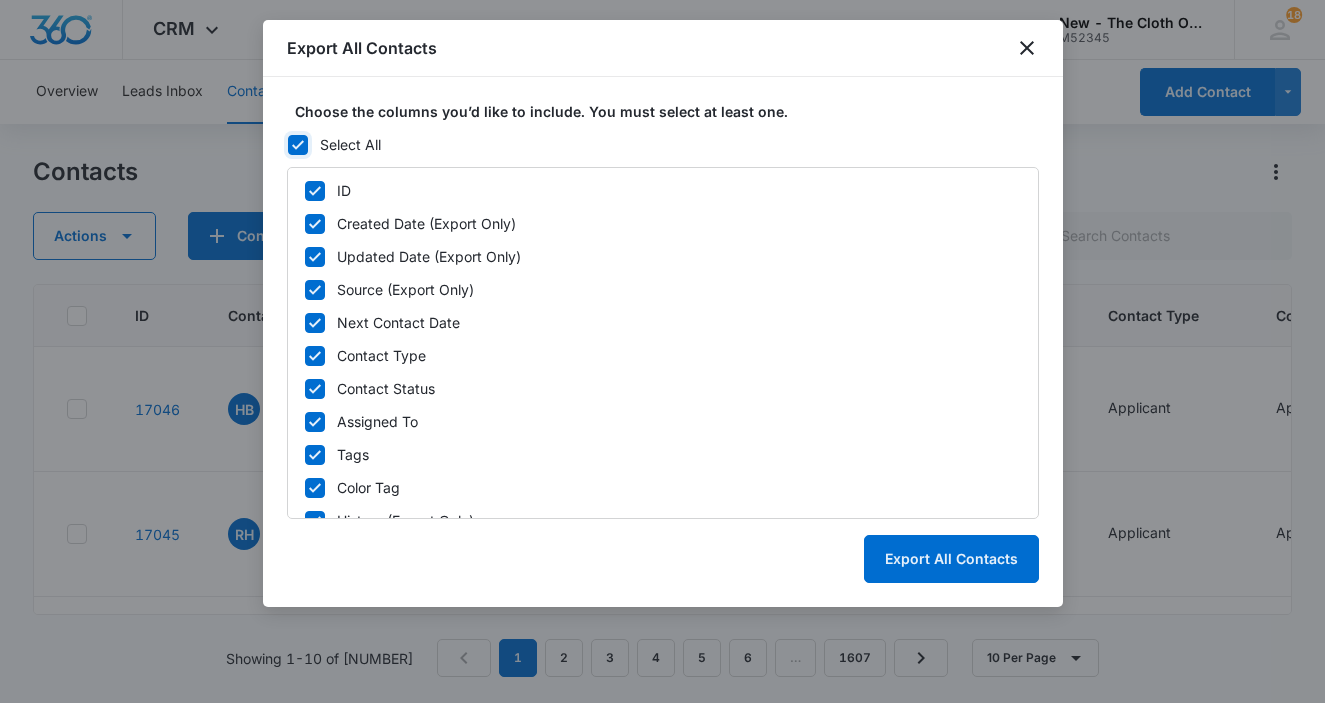checkbox on "true" 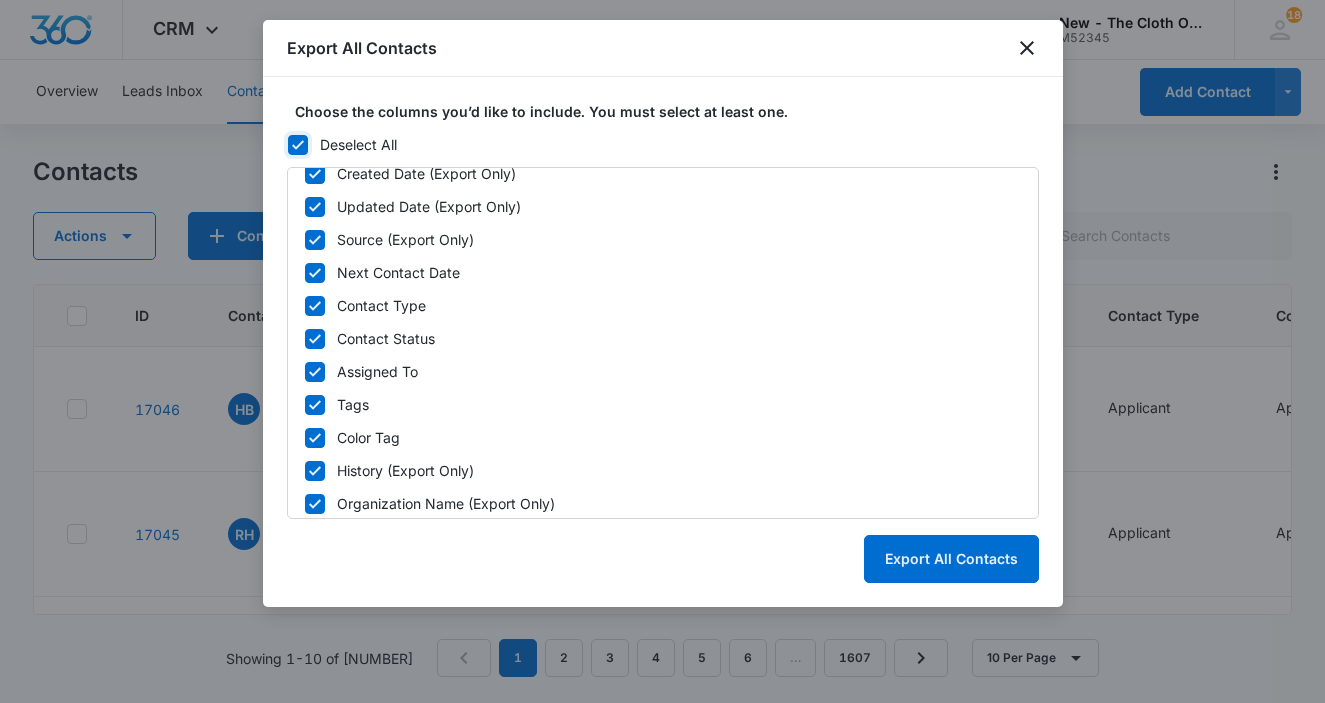scroll, scrollTop: 0, scrollLeft: 0, axis: both 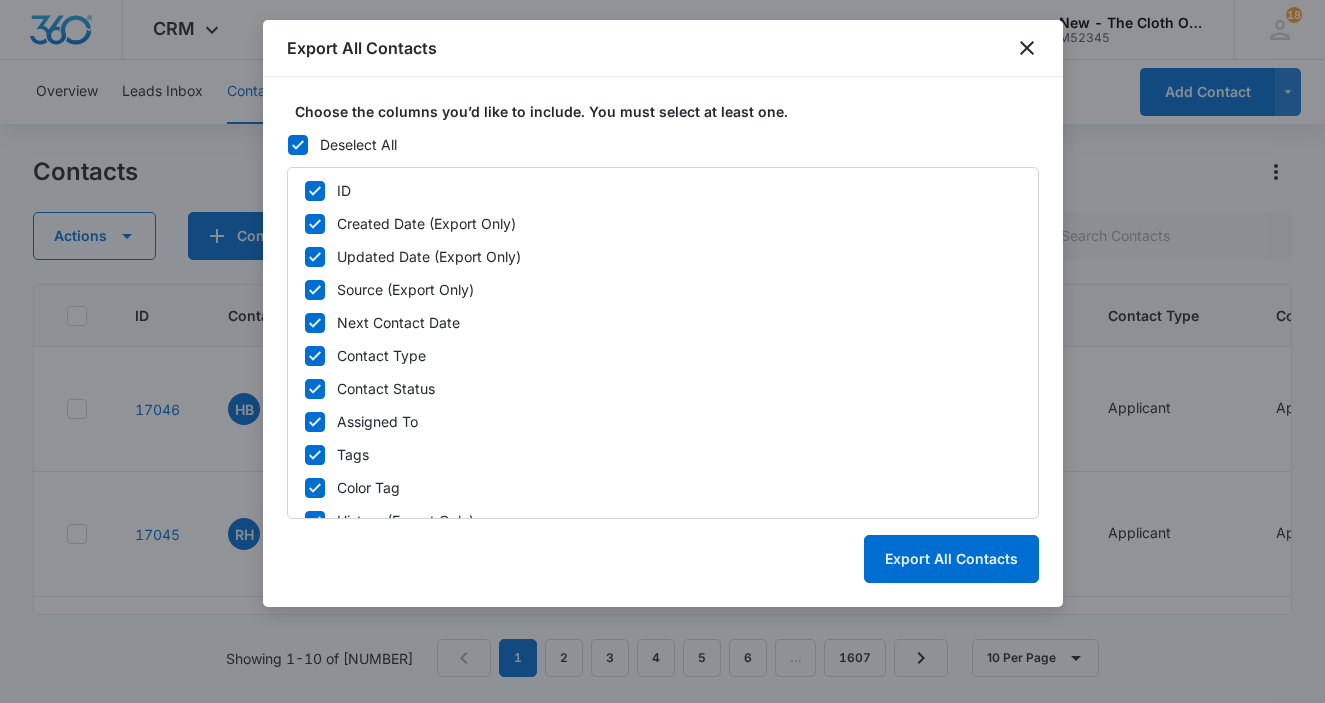 click on "Choose the columns you’d like to include. You must select at least one. Deselect All ID Created Date (Export Only) Updated Date (Export Only) Source (Export Only) Next Contact Date Contact Type Contact Status Assigned To Tags Color Tag History (Export Only) Organization Name (Export Only) Contact Name/First Name Contact Name/Last Name Second Applicant/Spouse Phone Company Name Pronouns Preferred language Email Alternate shipping address/Street Alternate shipping address/Unit / Suite Alternate shipping address/City Alternate shipping address/State Alternate shipping address/Zip Alternate shipping address/Country Address/Street Address/Street Address Line 2 / Calle línea 2 Address/City Address/State Address/Zip Address/Country Preferred contact method Special Notes Relationship to Child(ren) Number of Children Approved Approval Date Color Tag How many children in your home are in need of diapers? First child's name First child's DOB First child's weight and build Does the first child need extended diapering?" at bounding box center [663, 310] 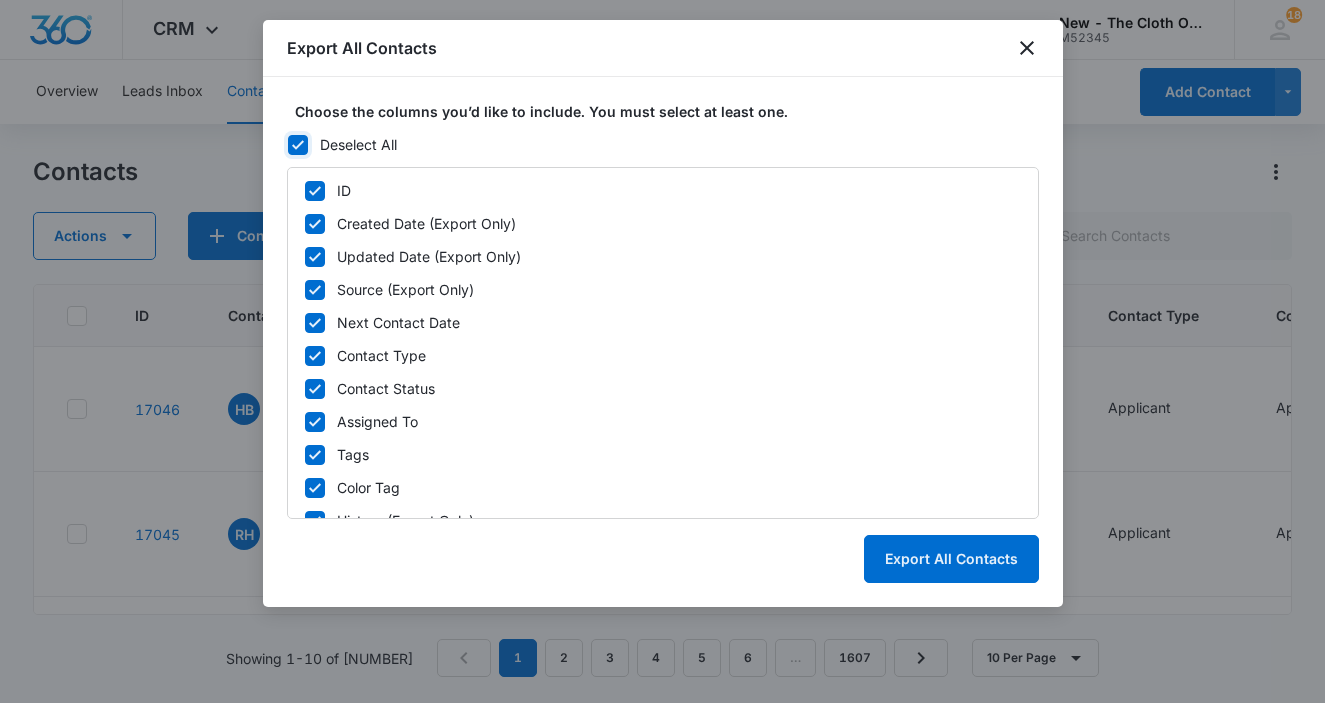 click on "Deselect All" at bounding box center (287, 145) 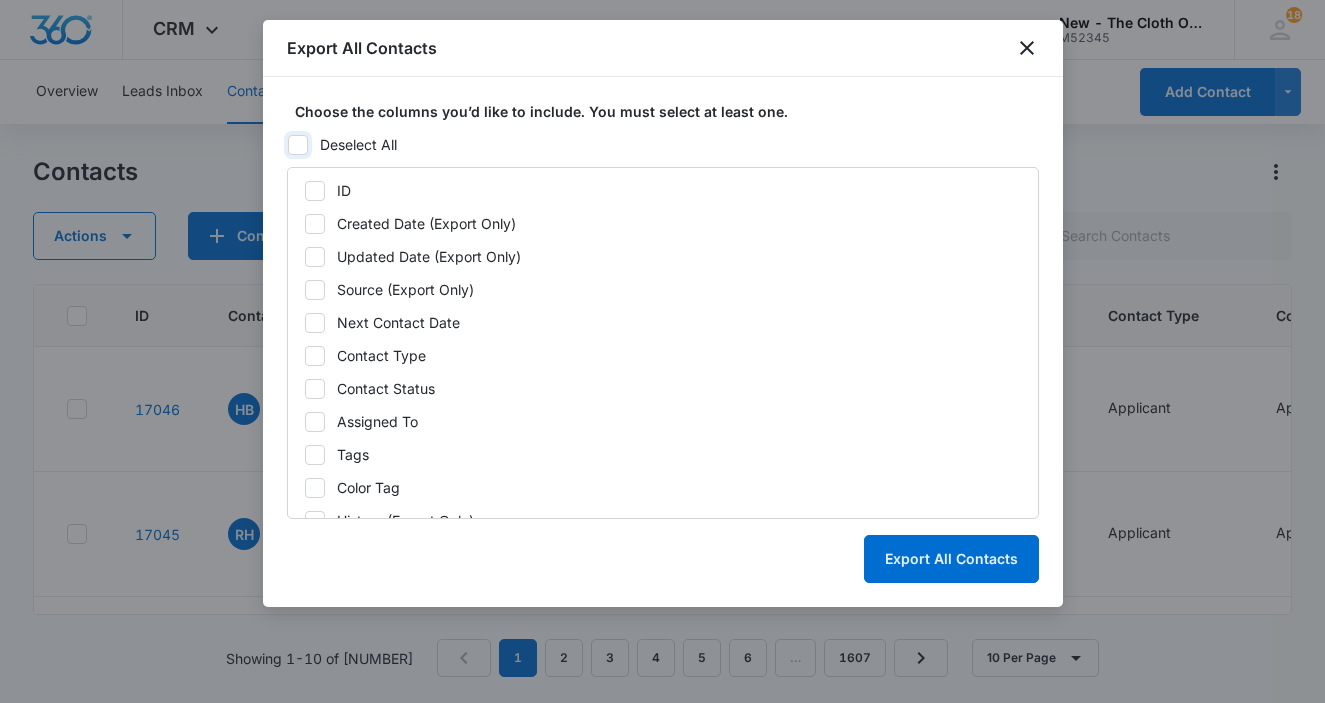 checkbox on "false" 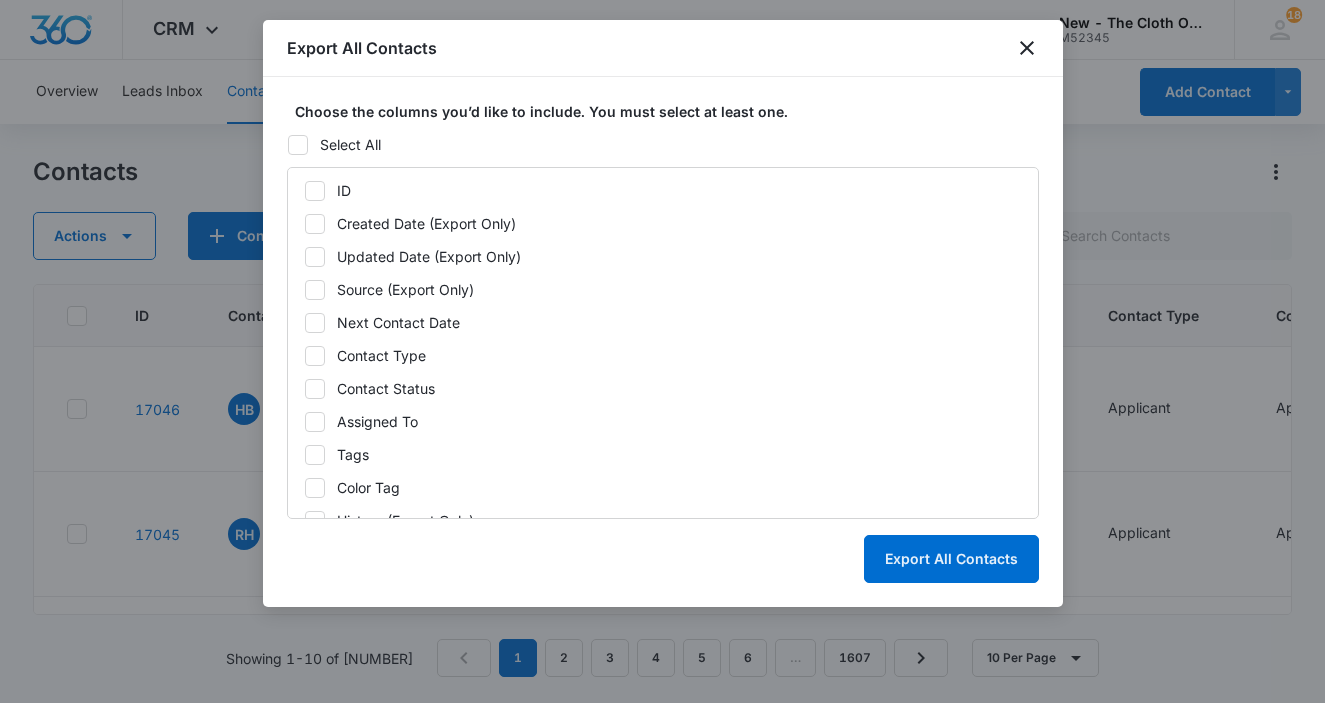 click 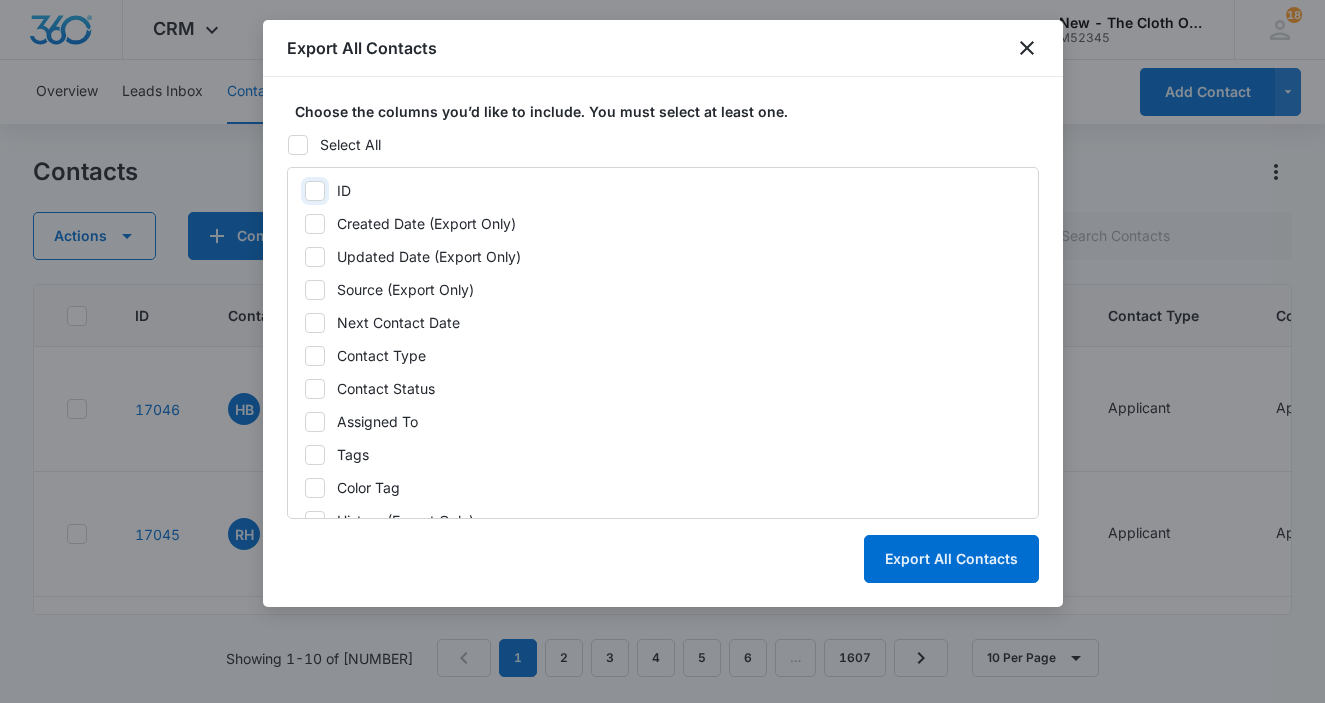 click on "ID" at bounding box center [304, 191] 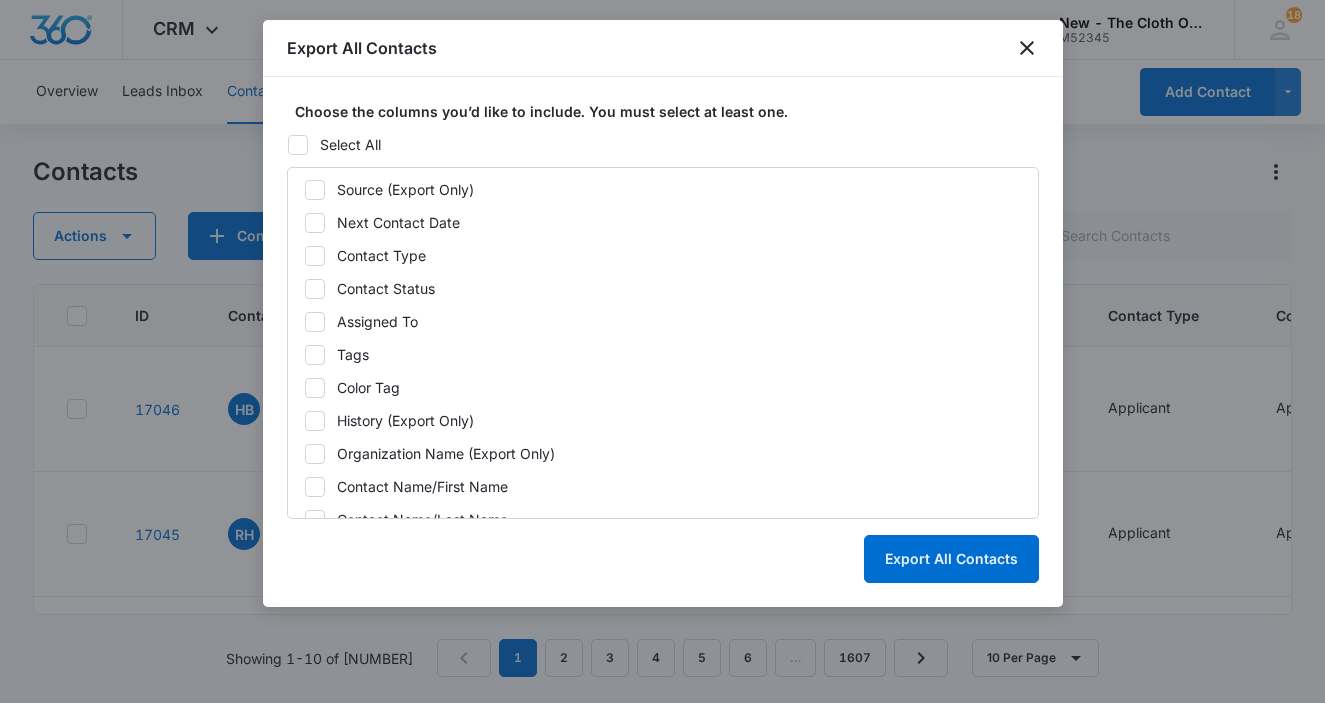 scroll, scrollTop: 115, scrollLeft: 0, axis: vertical 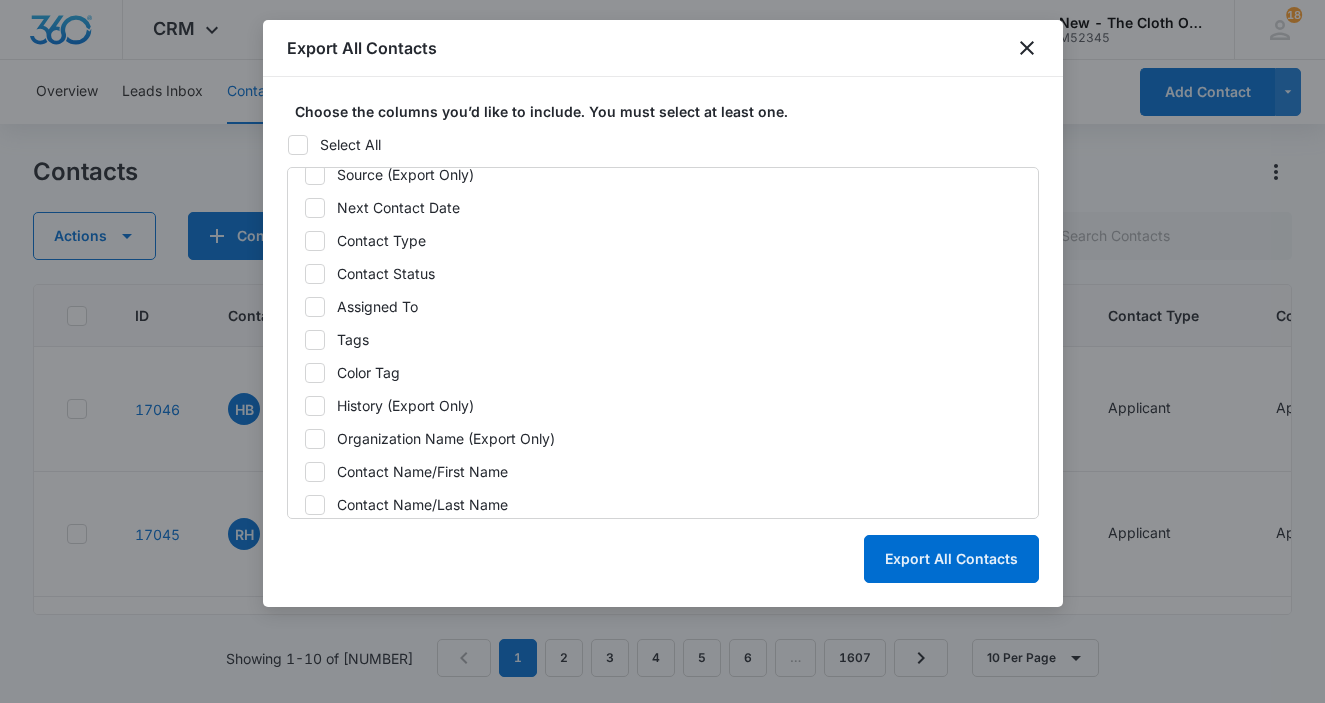 click 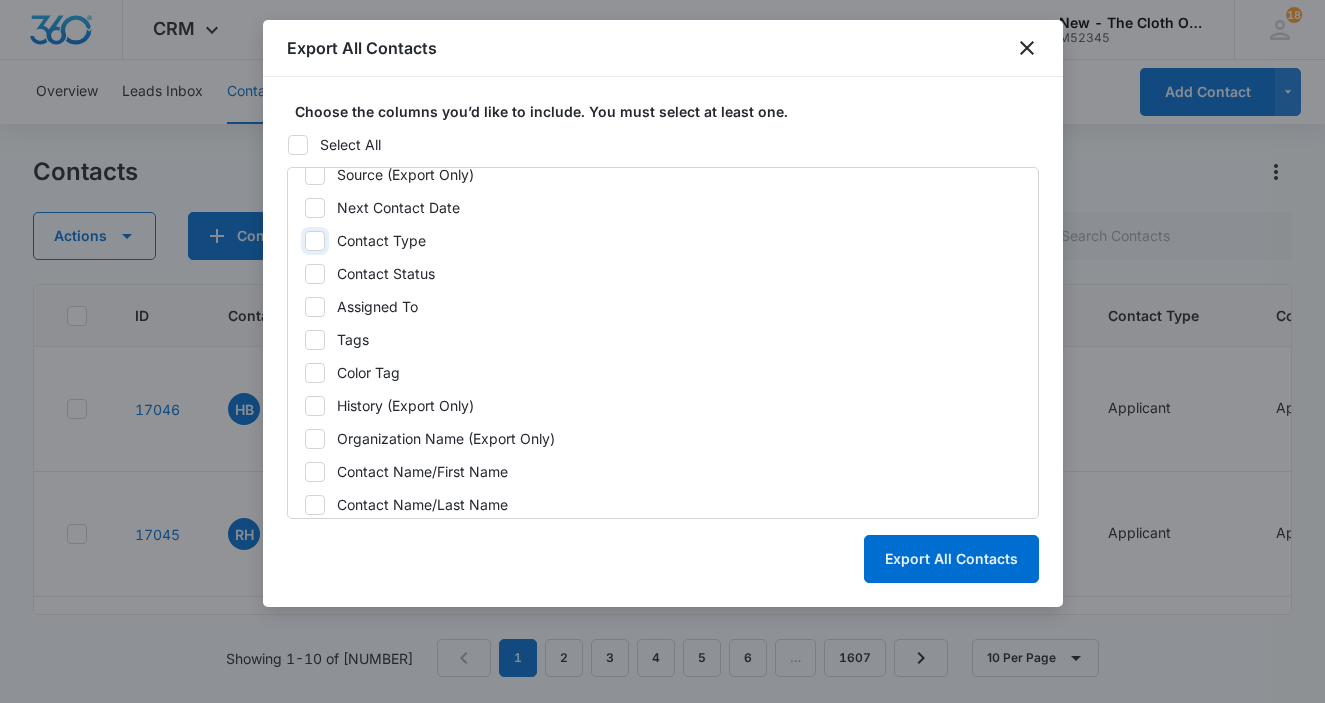 click on "Contact Type" at bounding box center [304, 241] 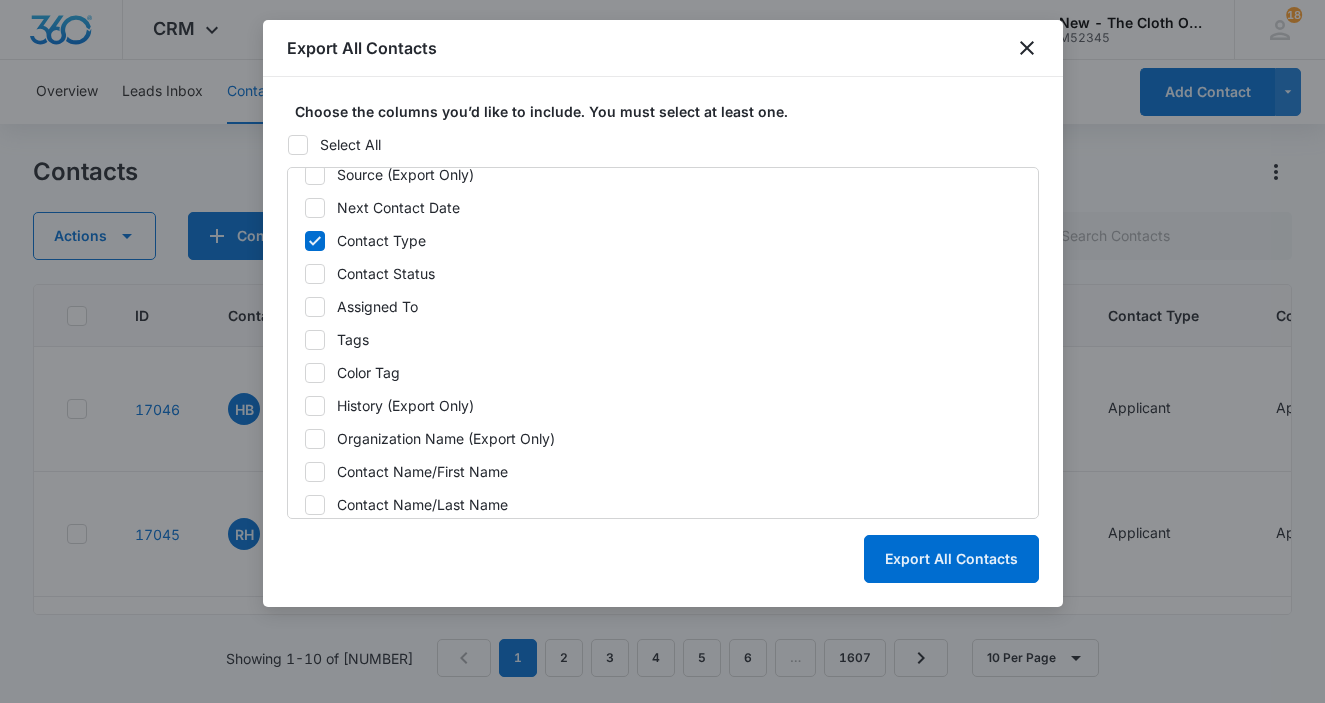 click 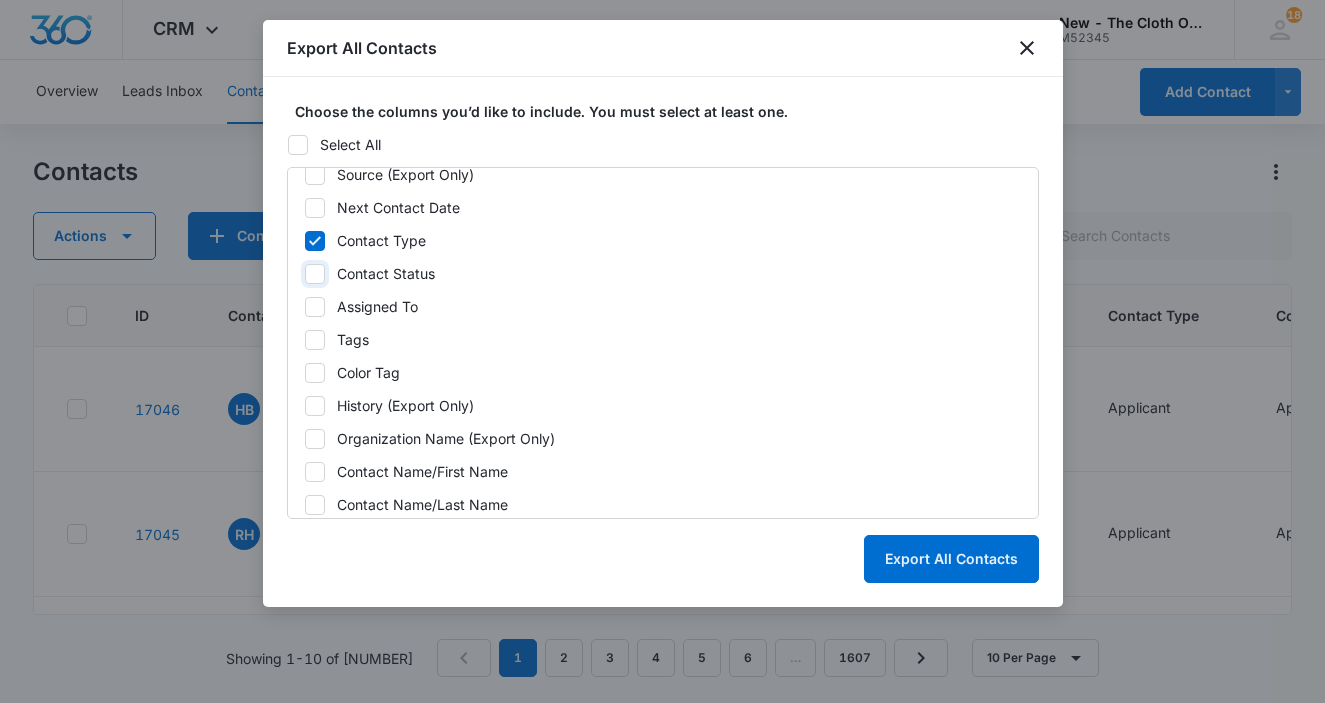 click on "Contact Status" at bounding box center (304, 274) 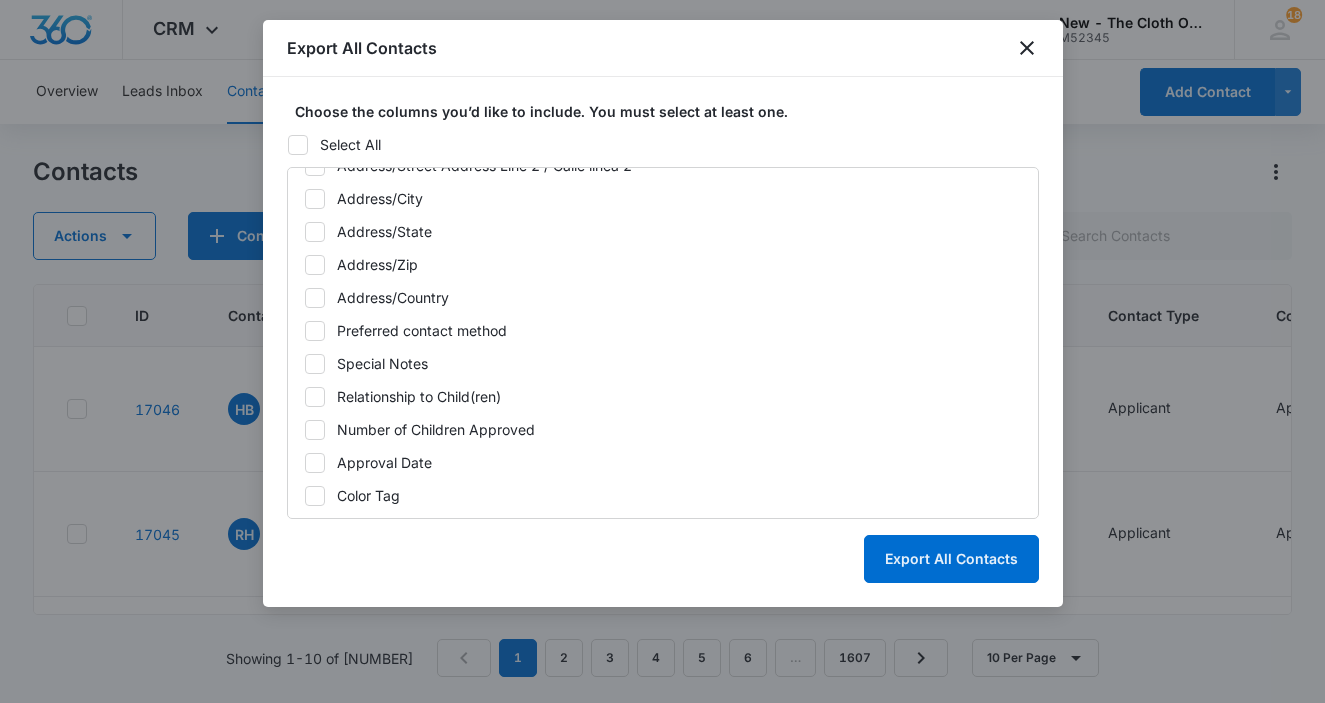 scroll, scrollTop: 940, scrollLeft: 0, axis: vertical 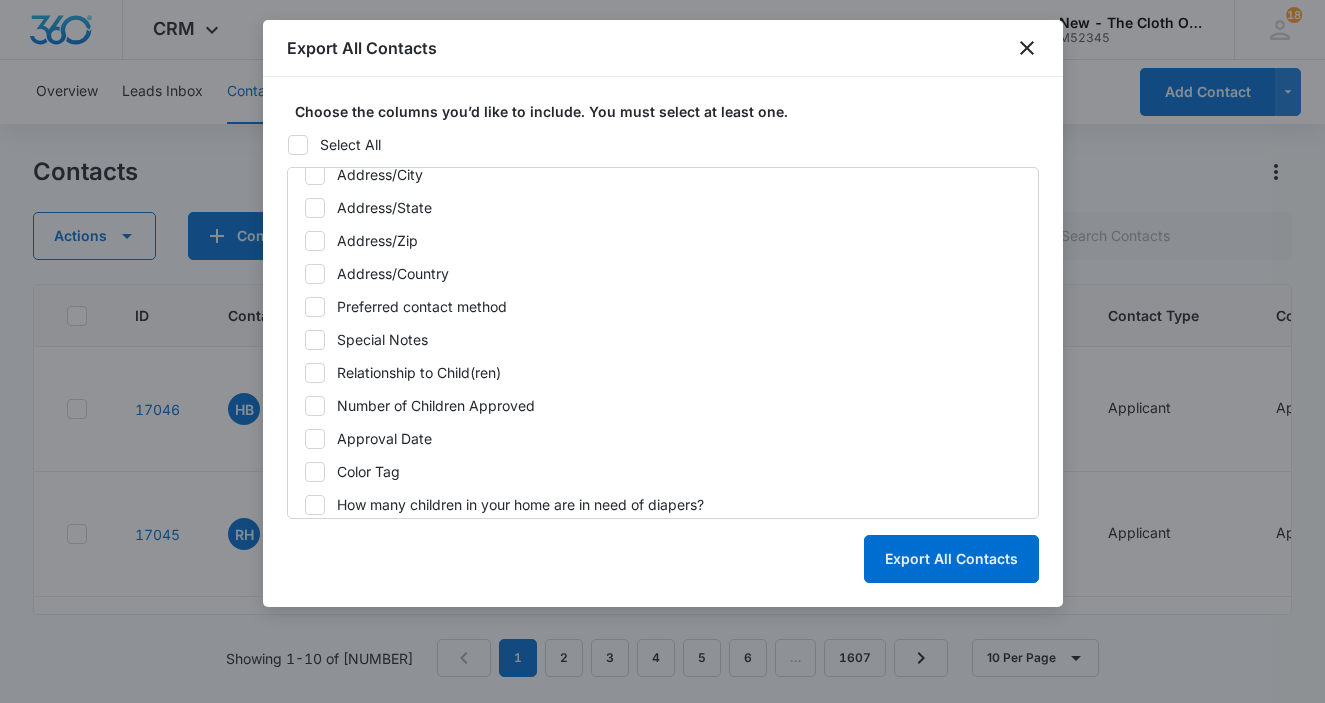 click 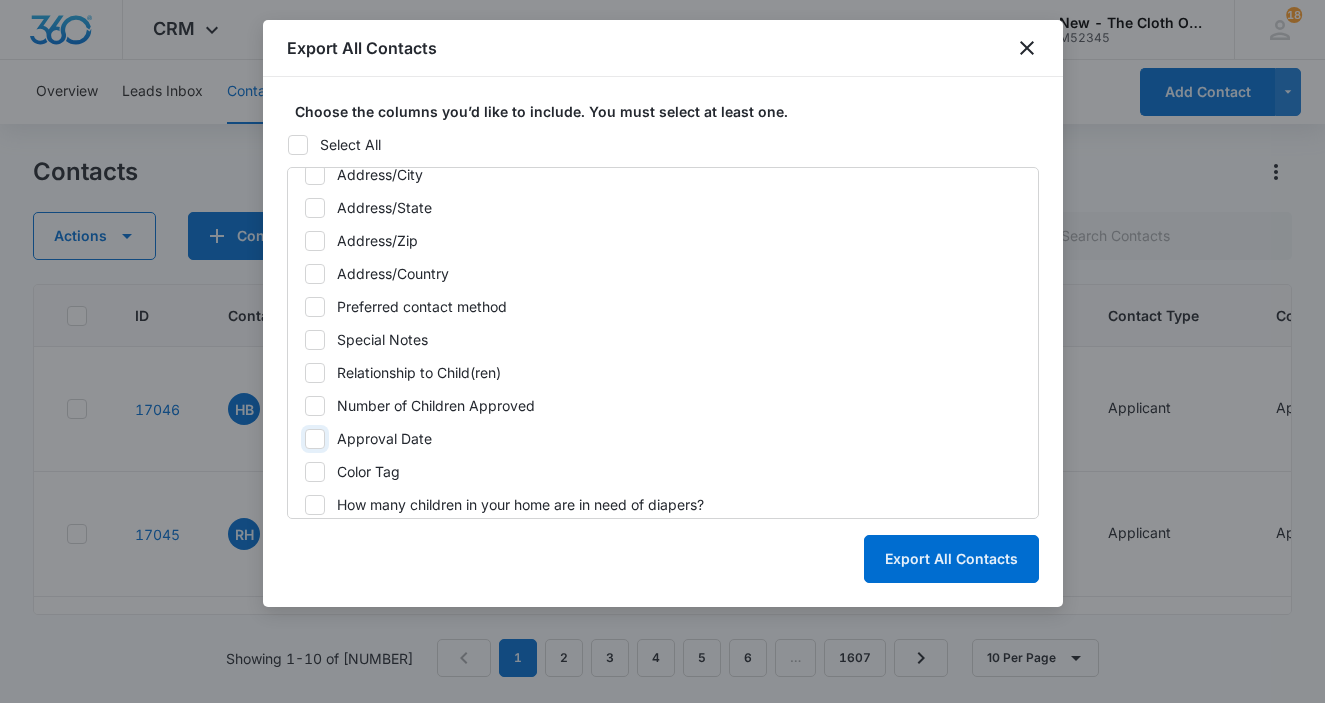 click on "Approval Date" at bounding box center [304, 439] 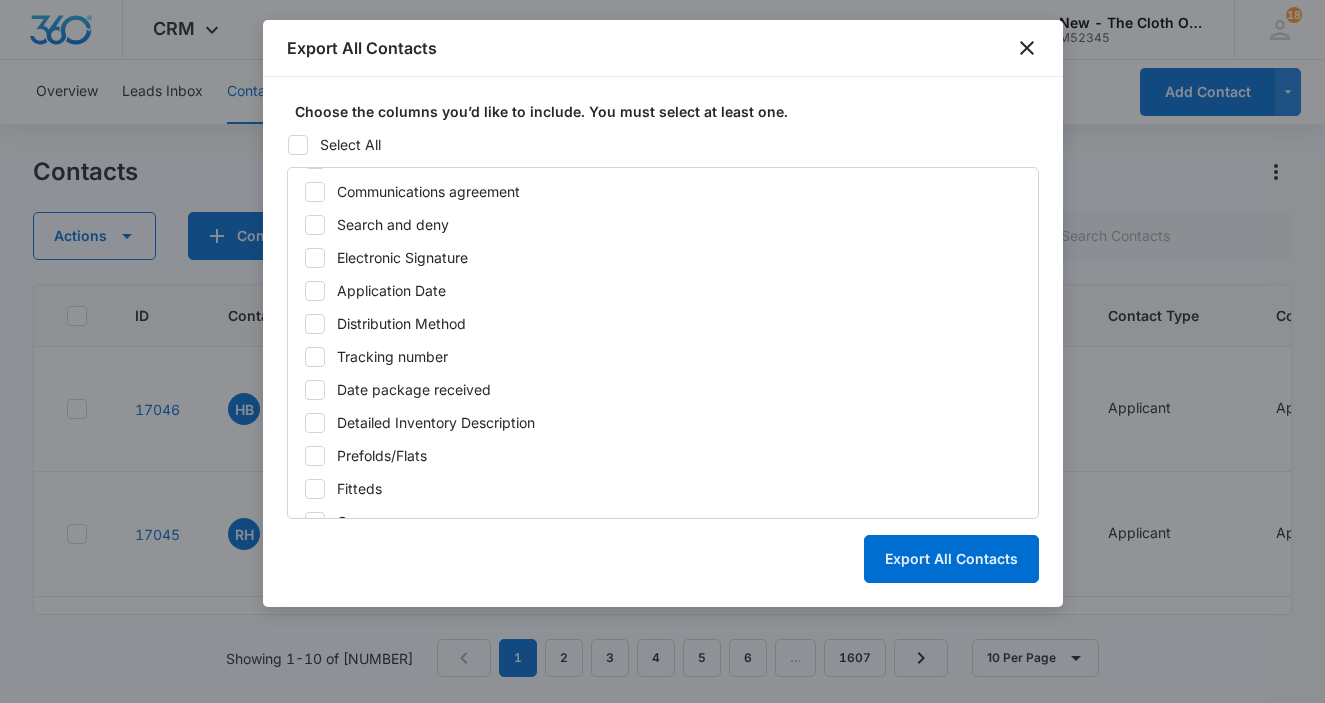 scroll, scrollTop: 2186, scrollLeft: 0, axis: vertical 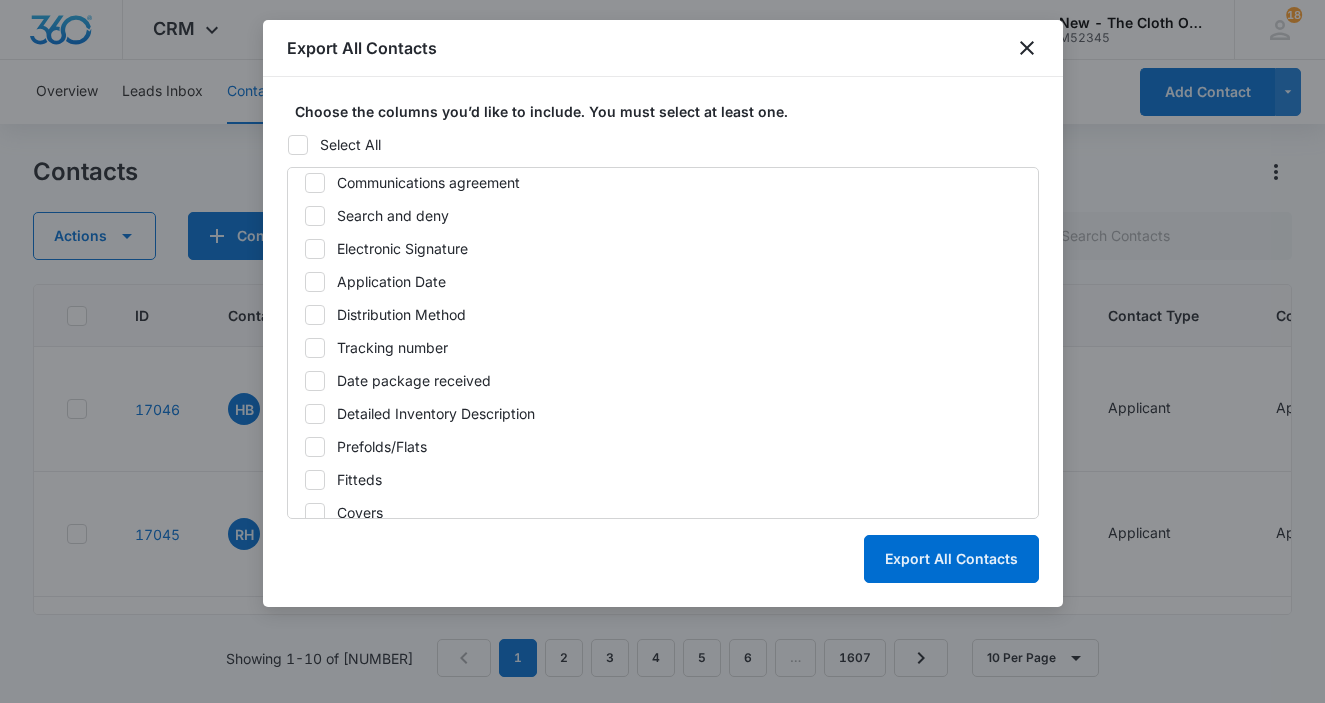 click 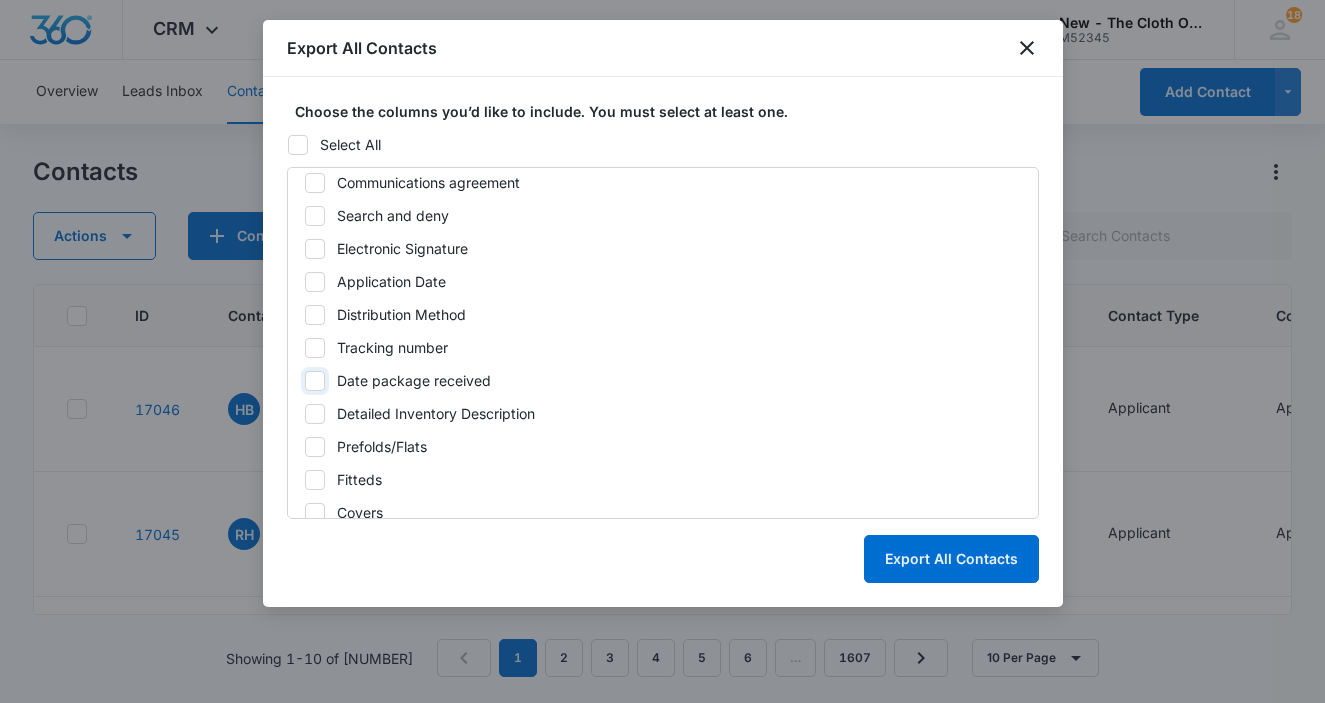 click on "Date package received" at bounding box center (304, 381) 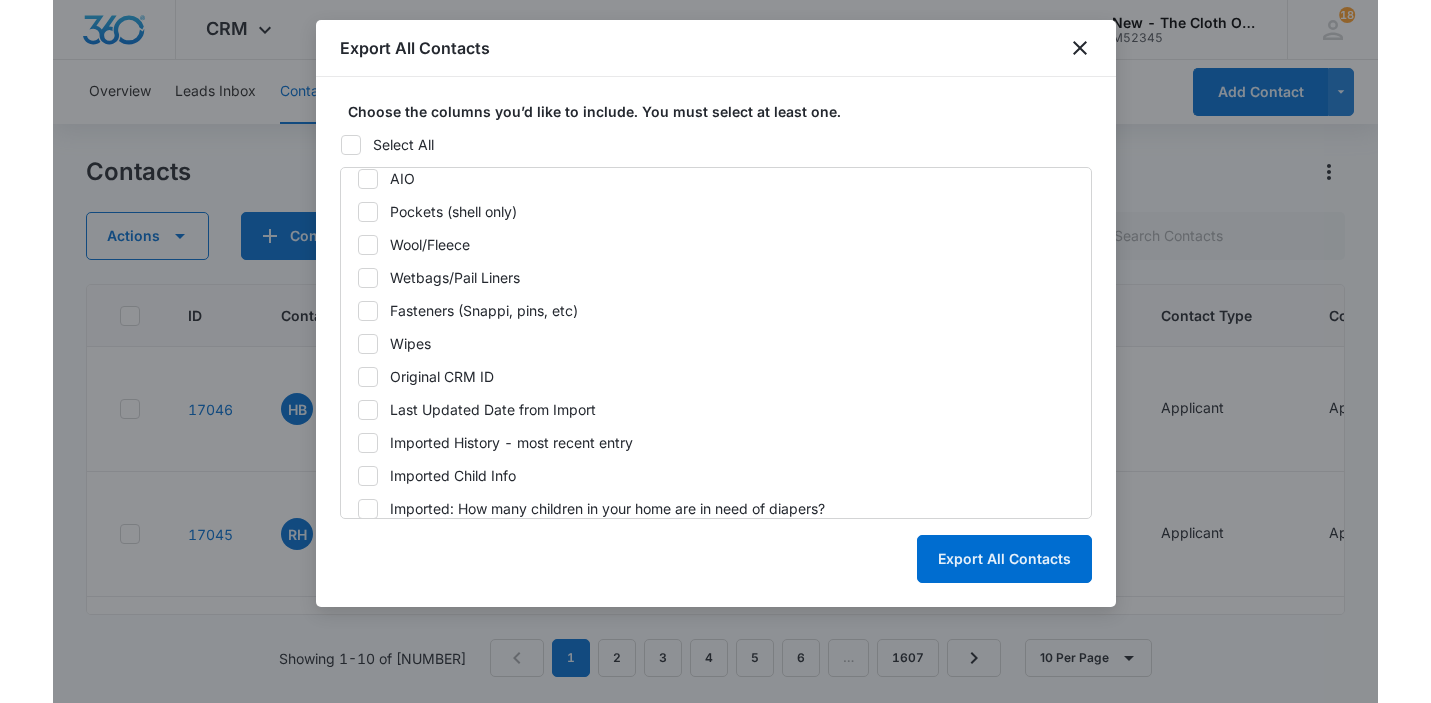 scroll, scrollTop: 2599, scrollLeft: 0, axis: vertical 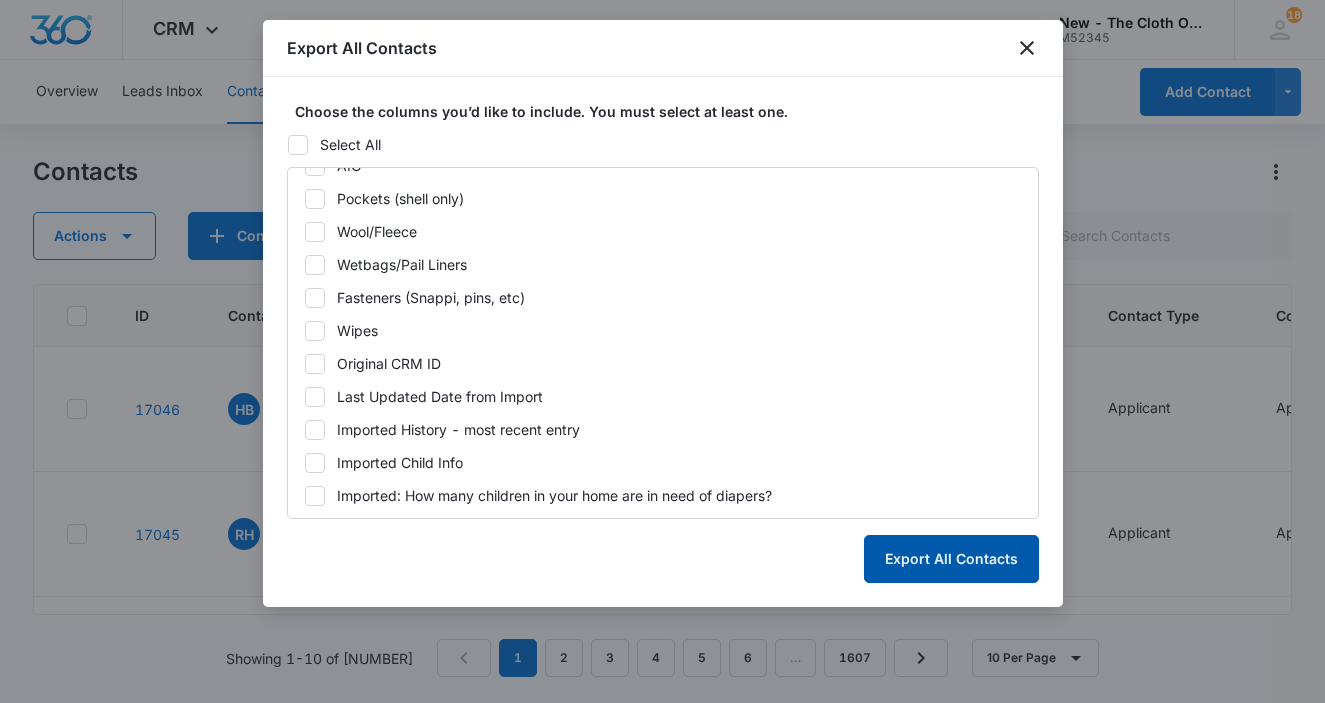 click on "Export All Contacts" at bounding box center (951, 559) 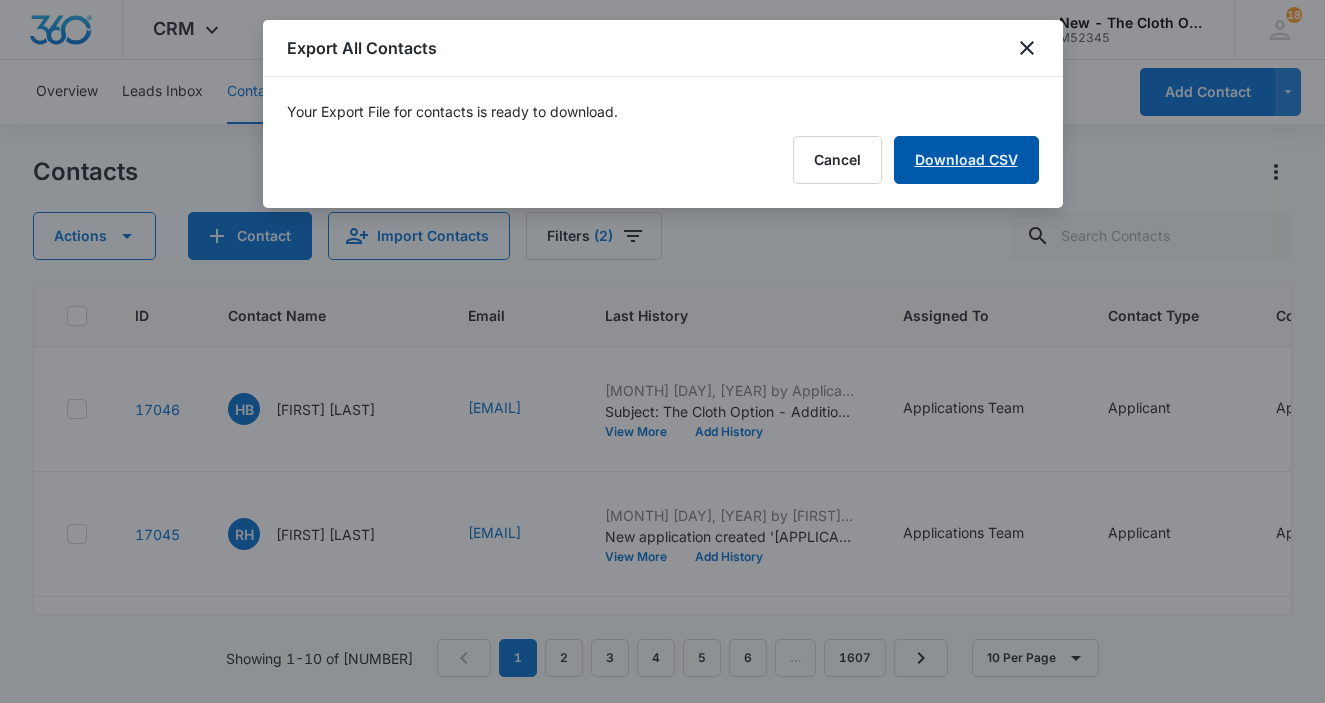 click on "Download CSV" at bounding box center (966, 160) 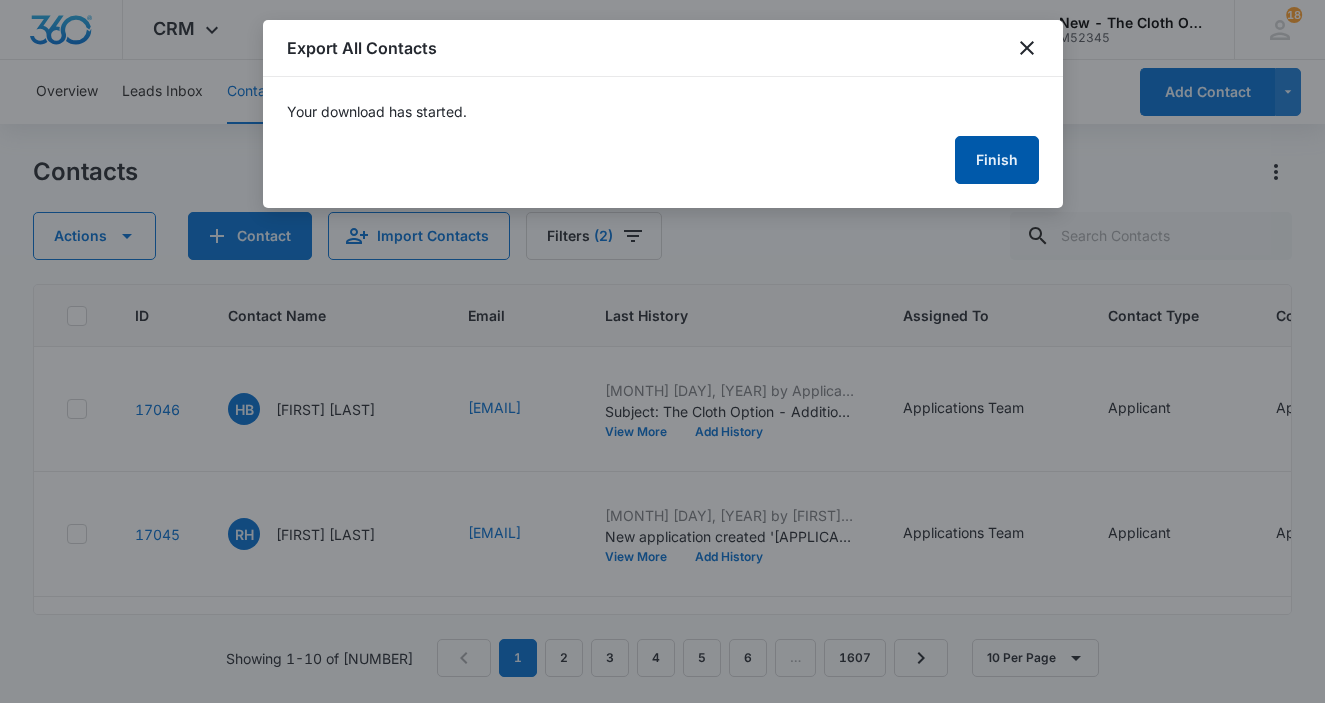 click on "Finish" at bounding box center [997, 160] 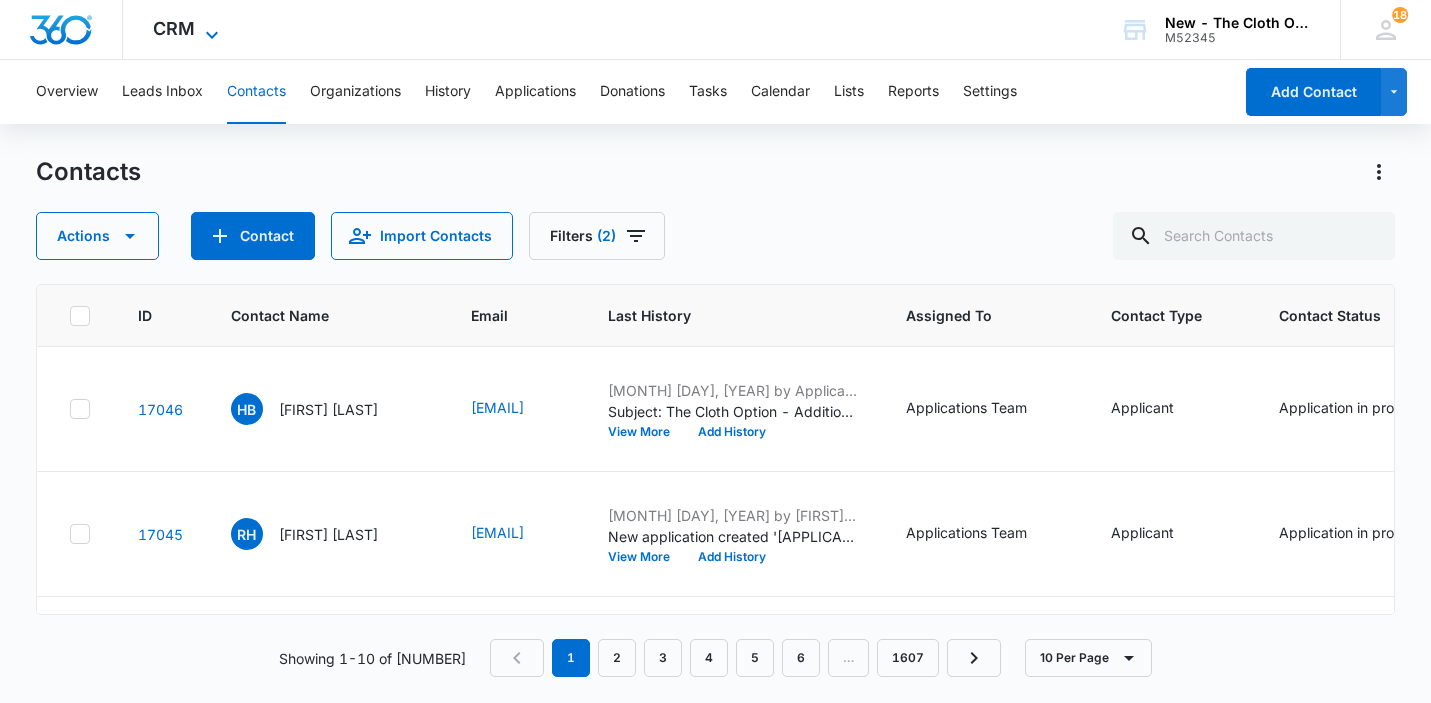 click 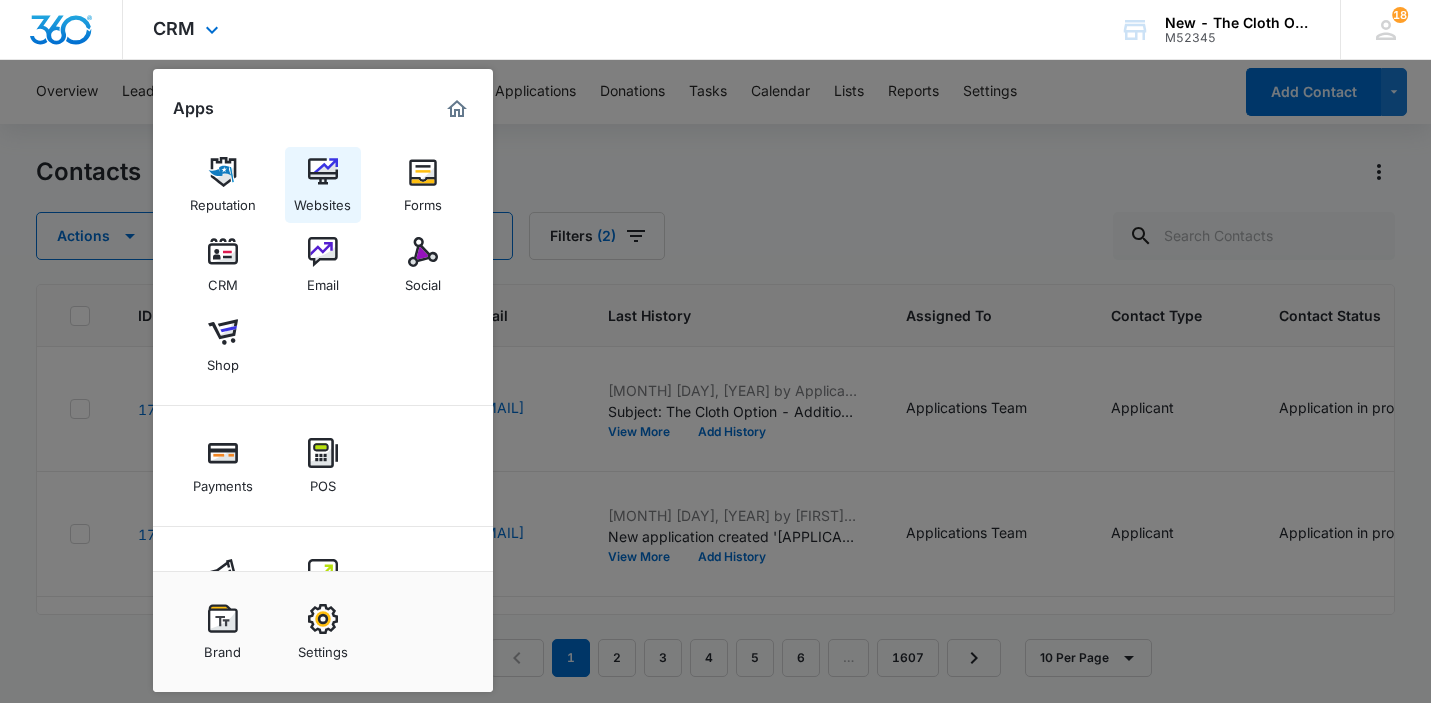 click at bounding box center [323, 172] 